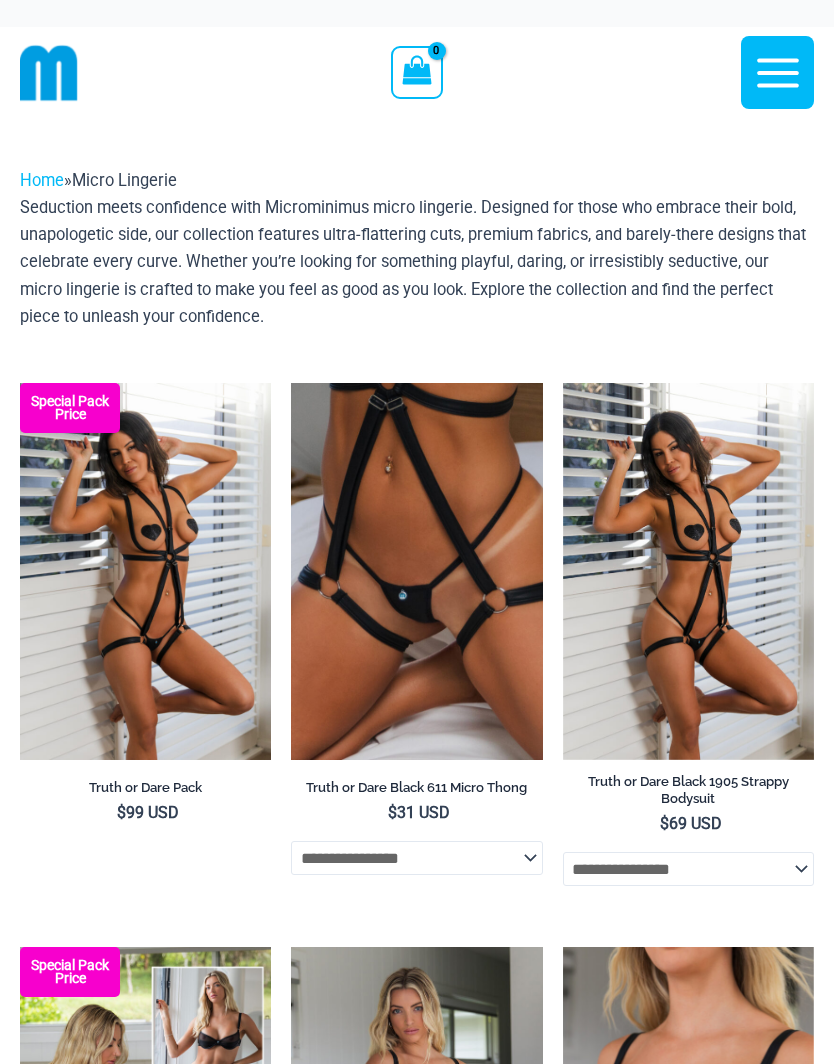 scroll, scrollTop: 0, scrollLeft: 0, axis: both 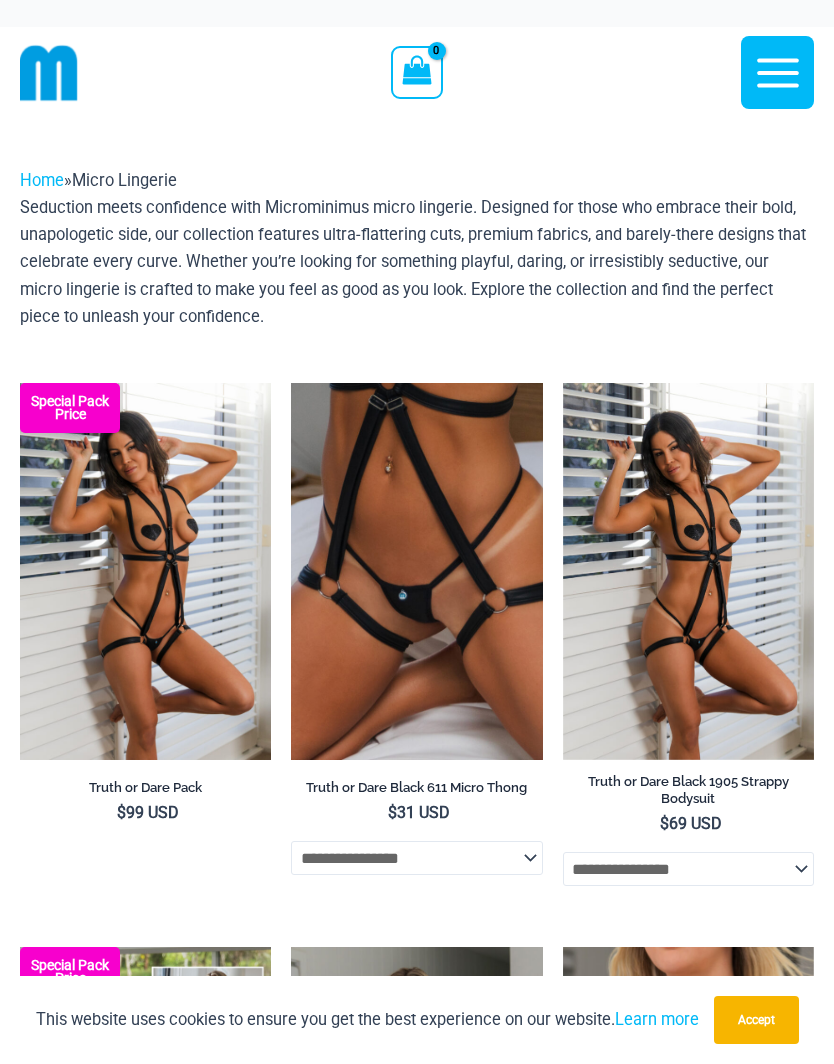 click at bounding box center (49, 73) 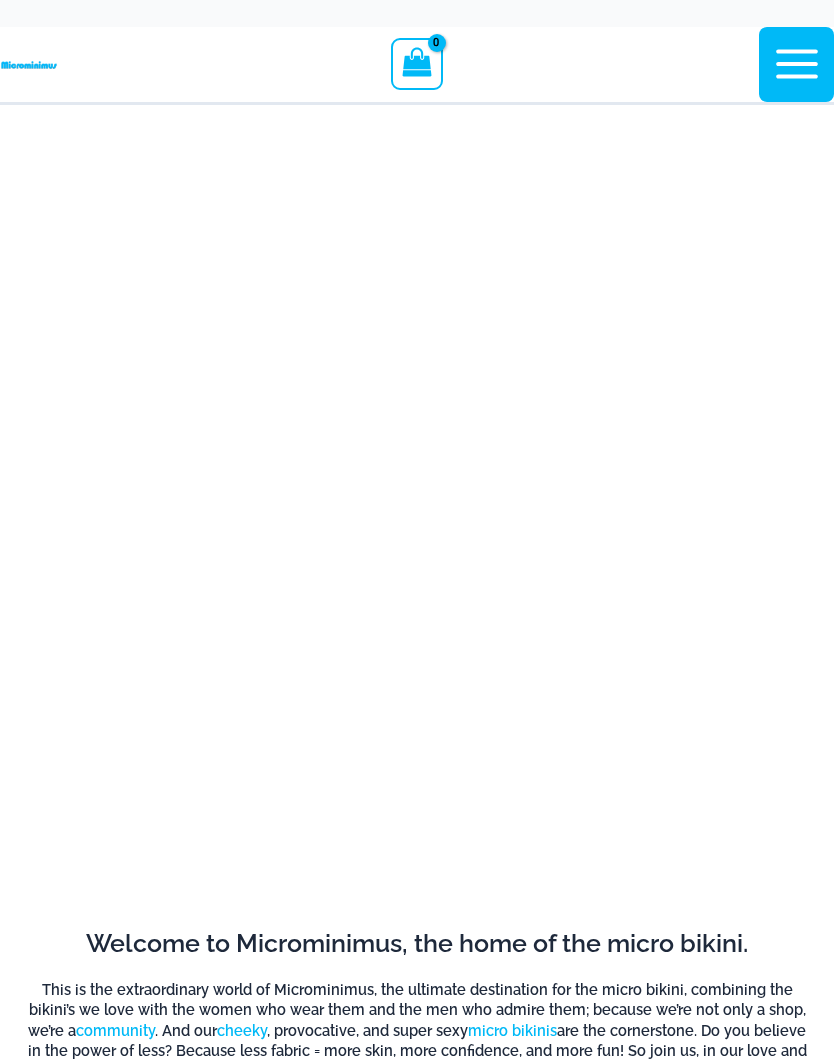 scroll, scrollTop: 0, scrollLeft: 0, axis: both 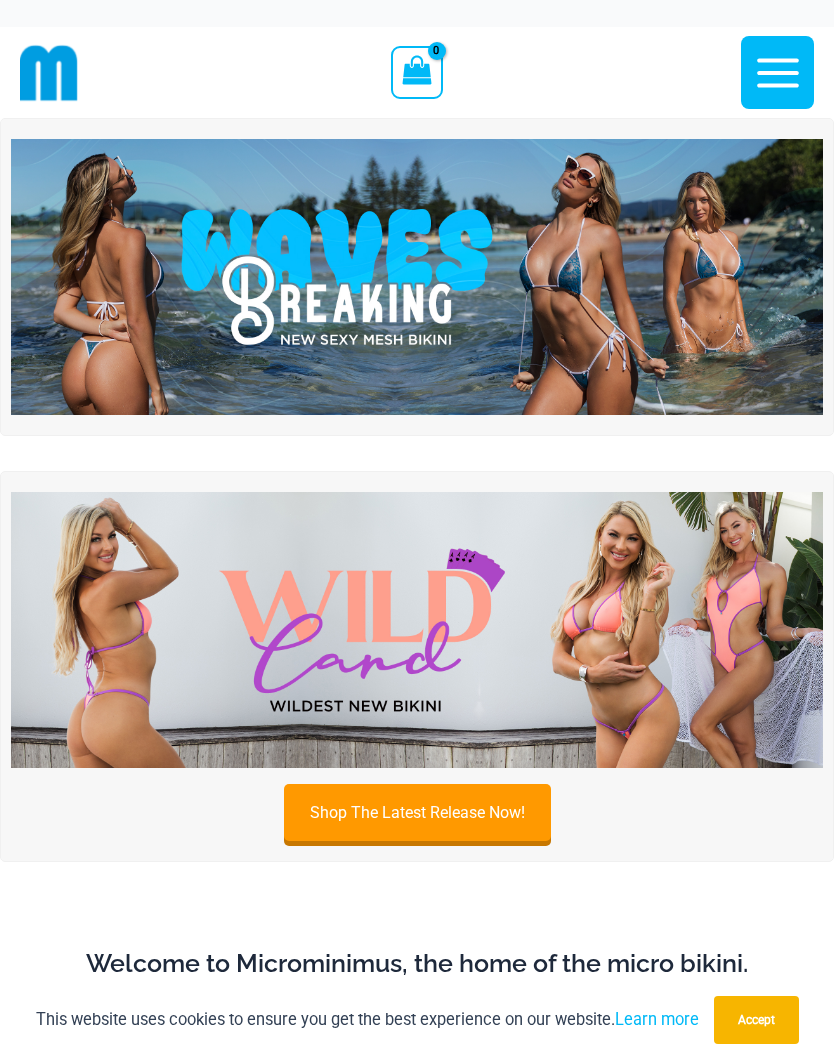 click at bounding box center (417, 277) 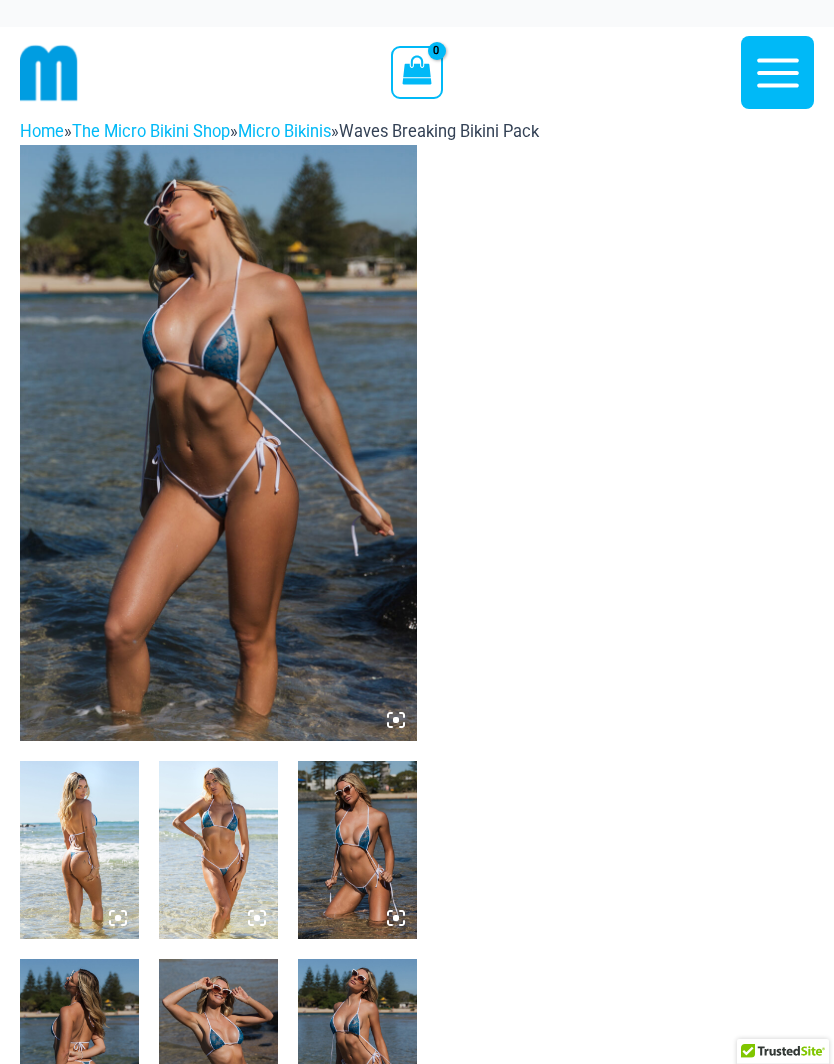 scroll, scrollTop: 0, scrollLeft: 0, axis: both 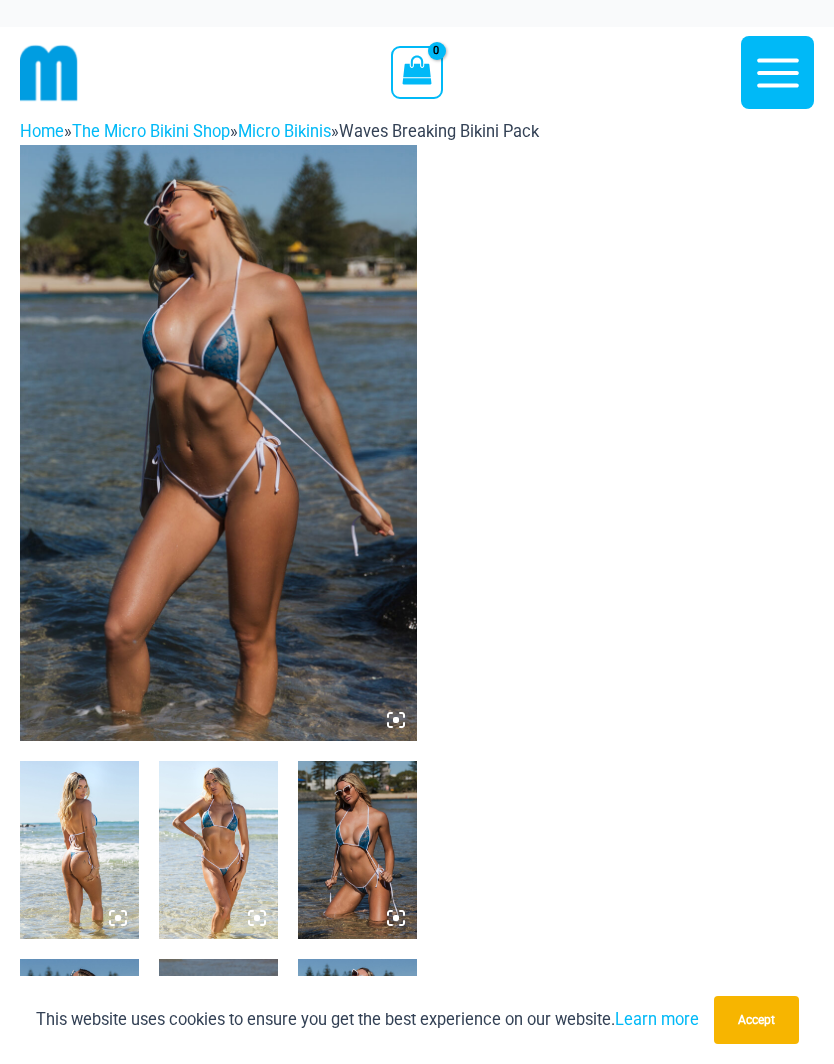 click at bounding box center (218, 443) 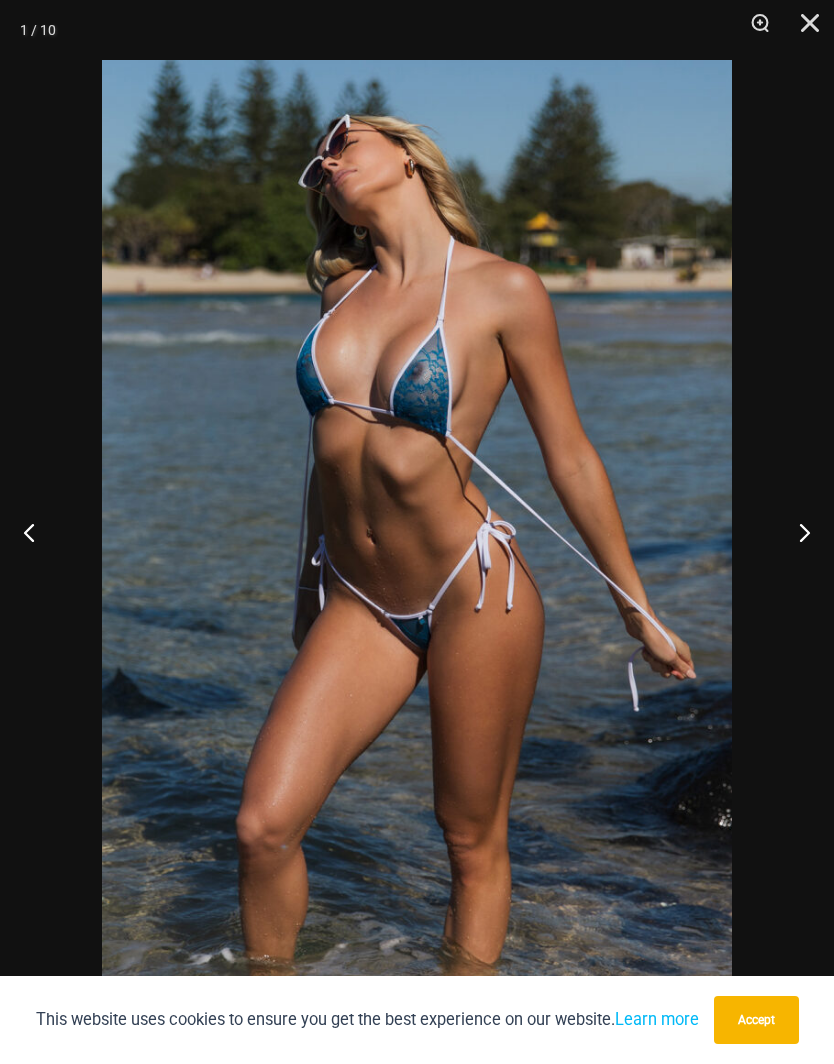 click at bounding box center [796, 532] 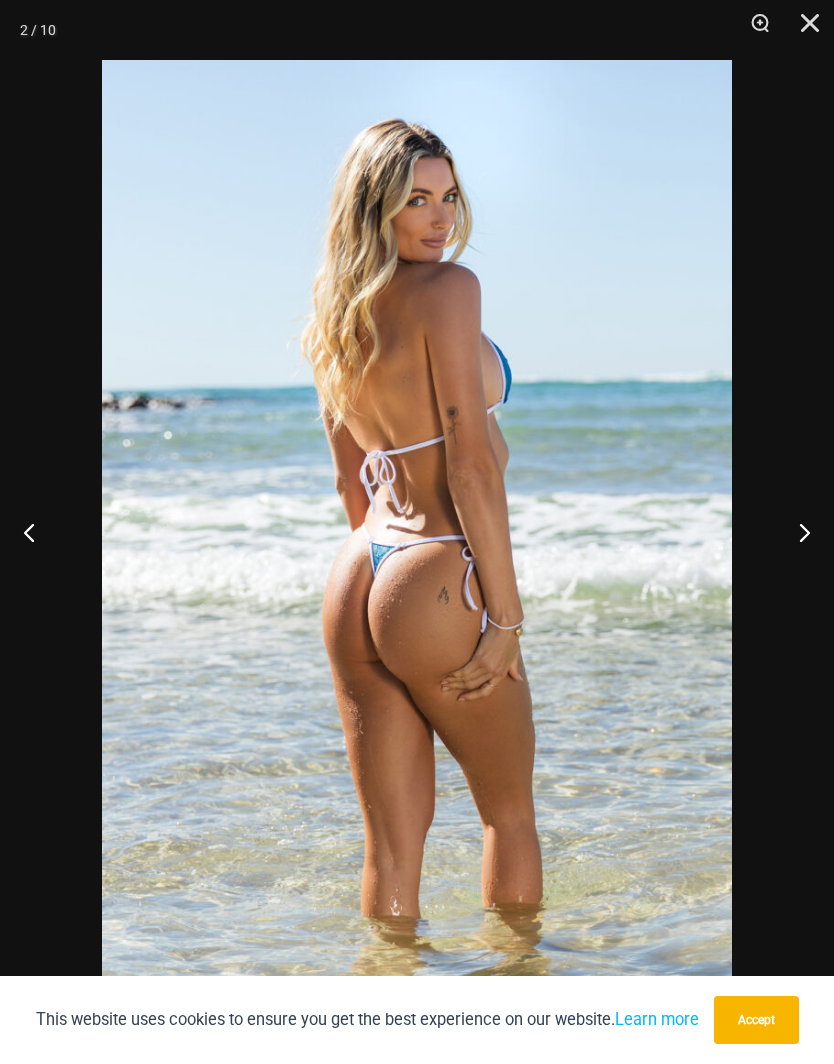 click at bounding box center [796, 532] 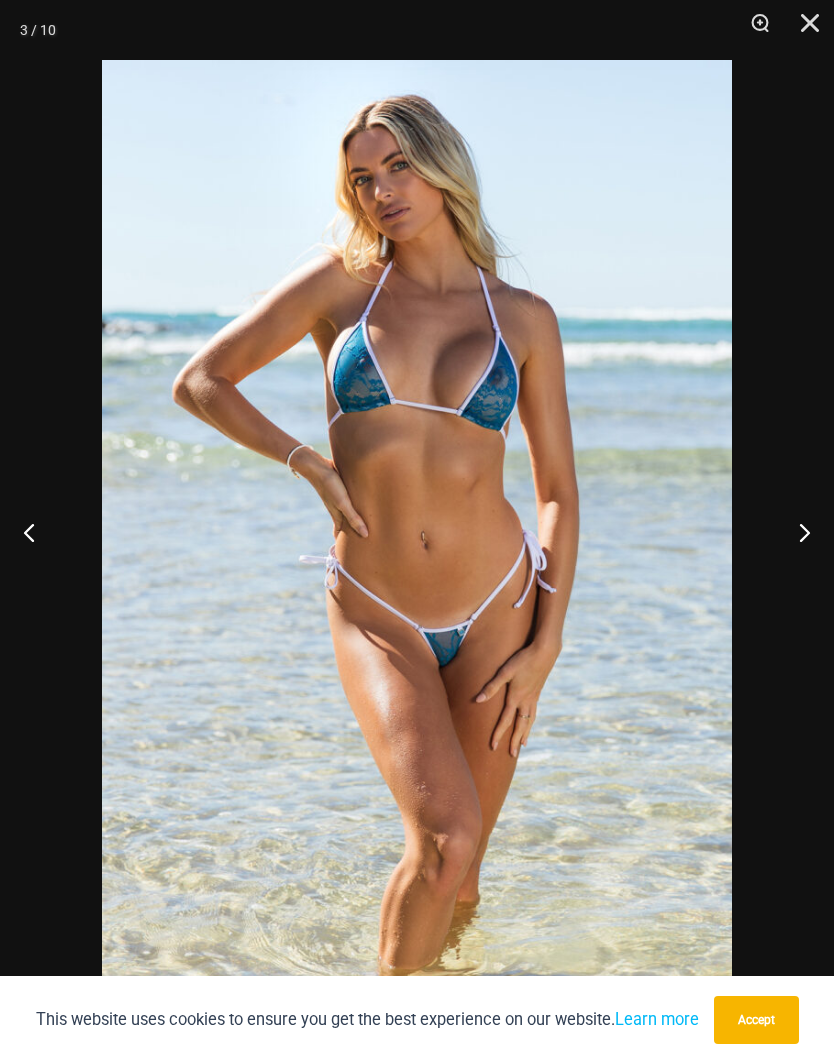 click at bounding box center (796, 532) 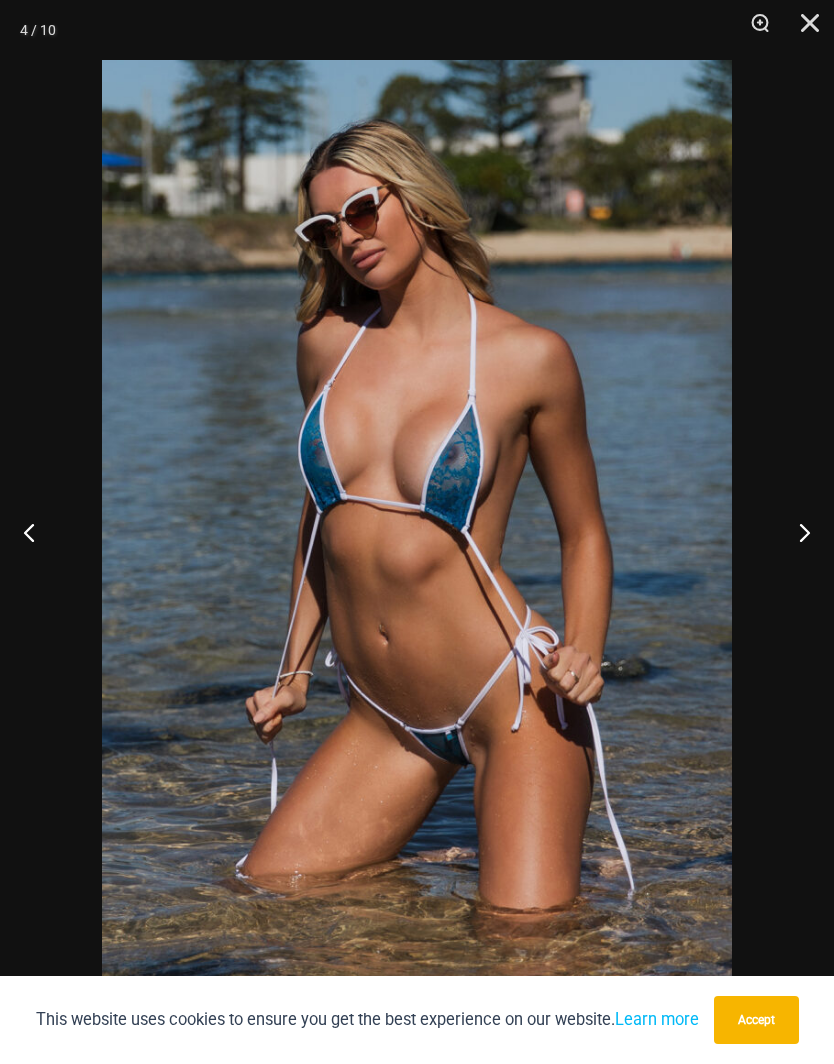 click at bounding box center [796, 532] 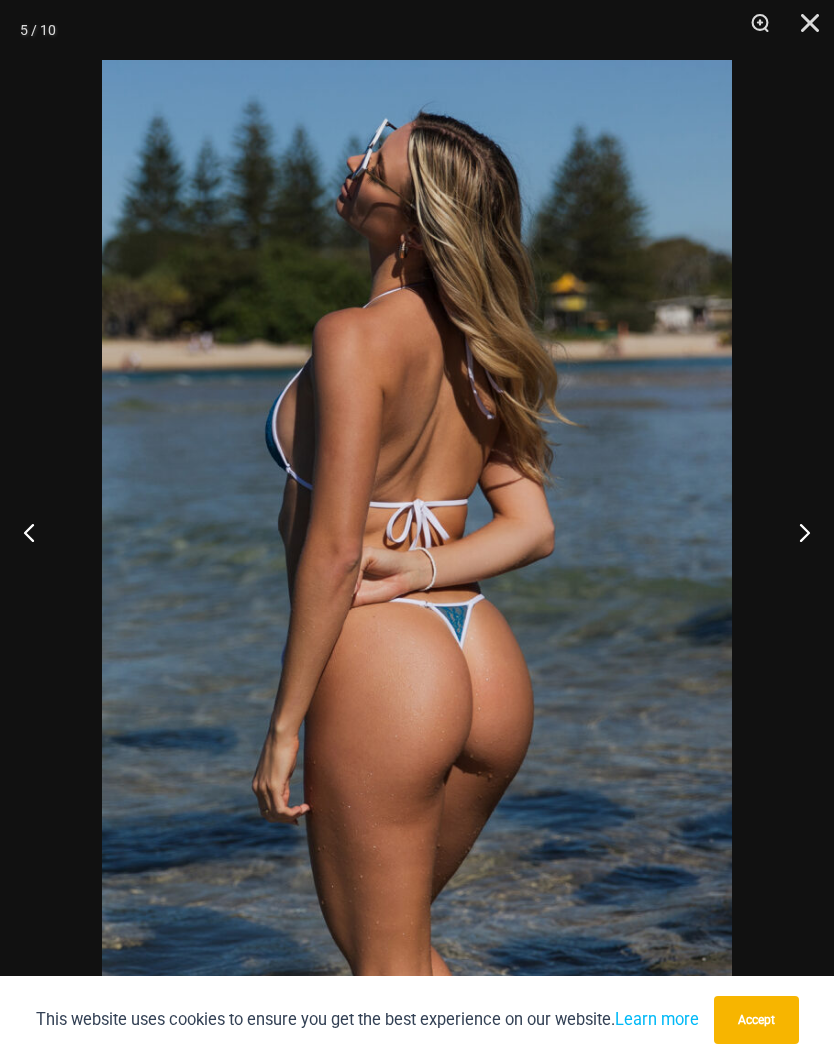 click at bounding box center [796, 532] 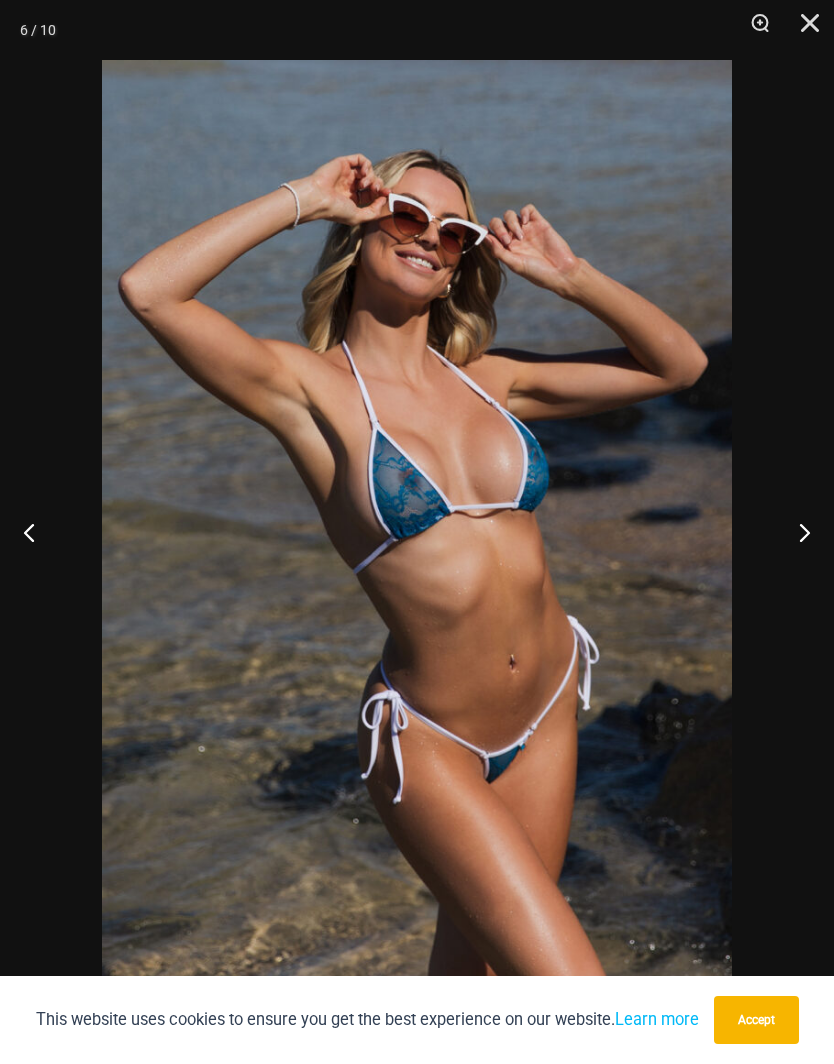 click at bounding box center [796, 532] 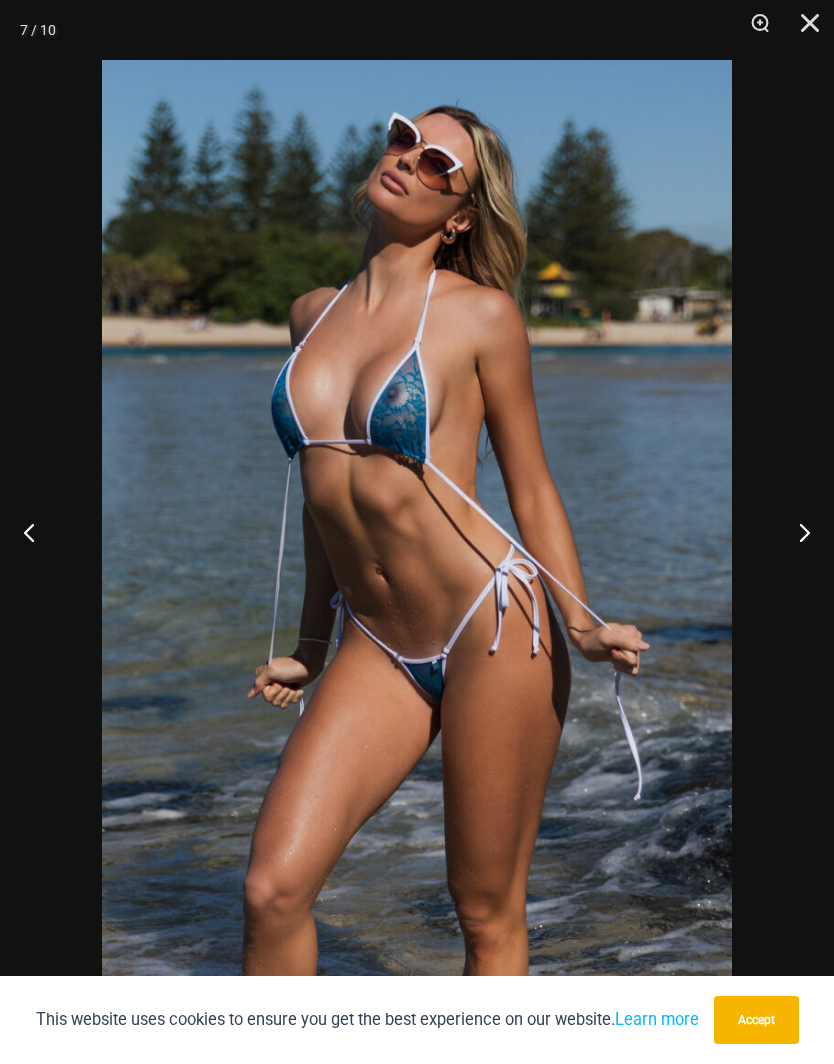 click at bounding box center [796, 532] 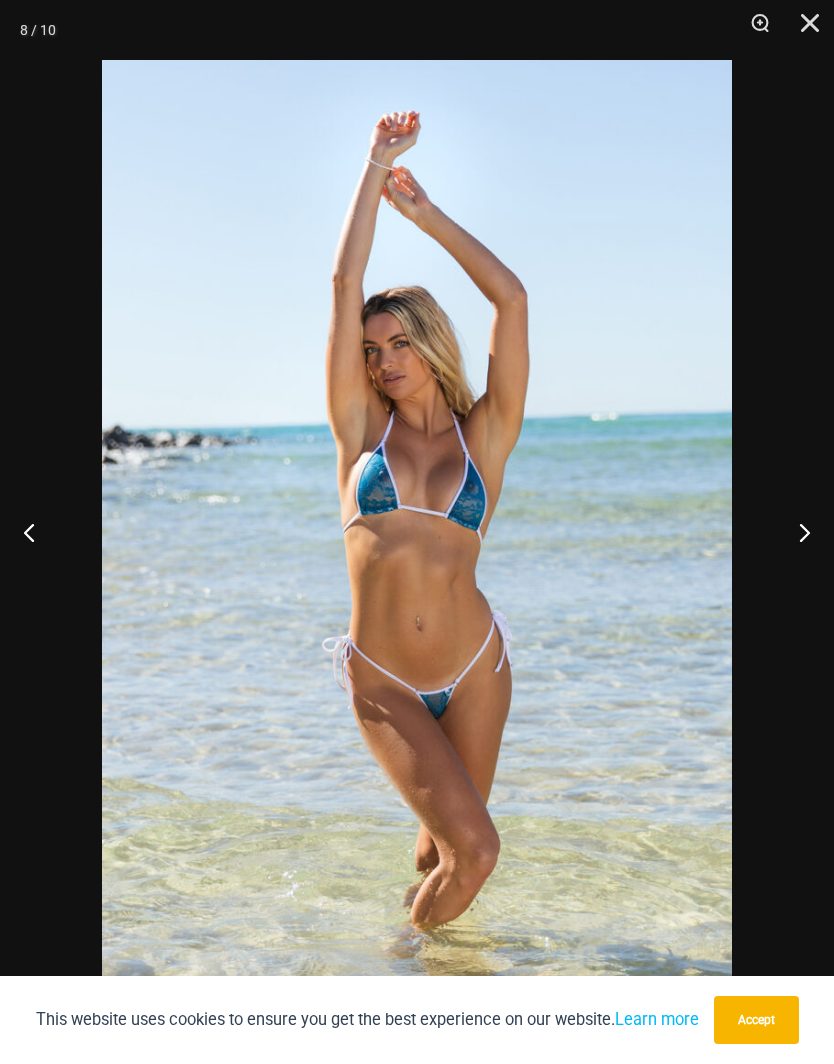 click at bounding box center (803, 30) 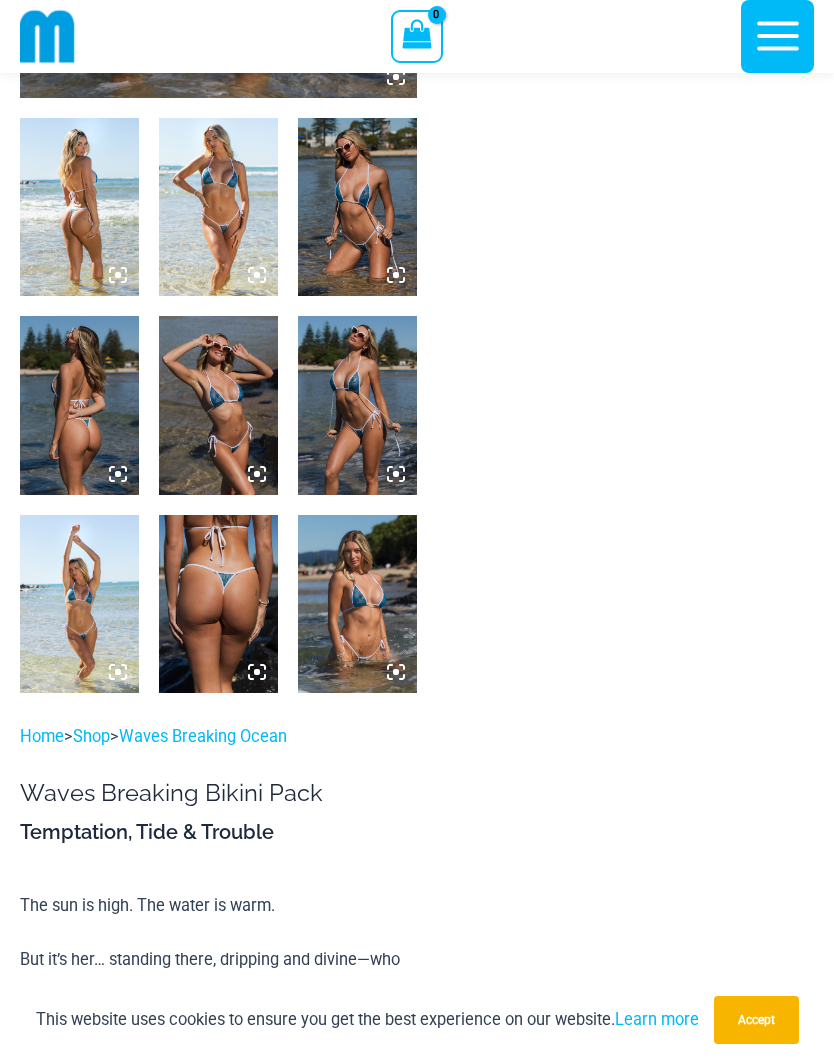 scroll, scrollTop: 0, scrollLeft: 0, axis: both 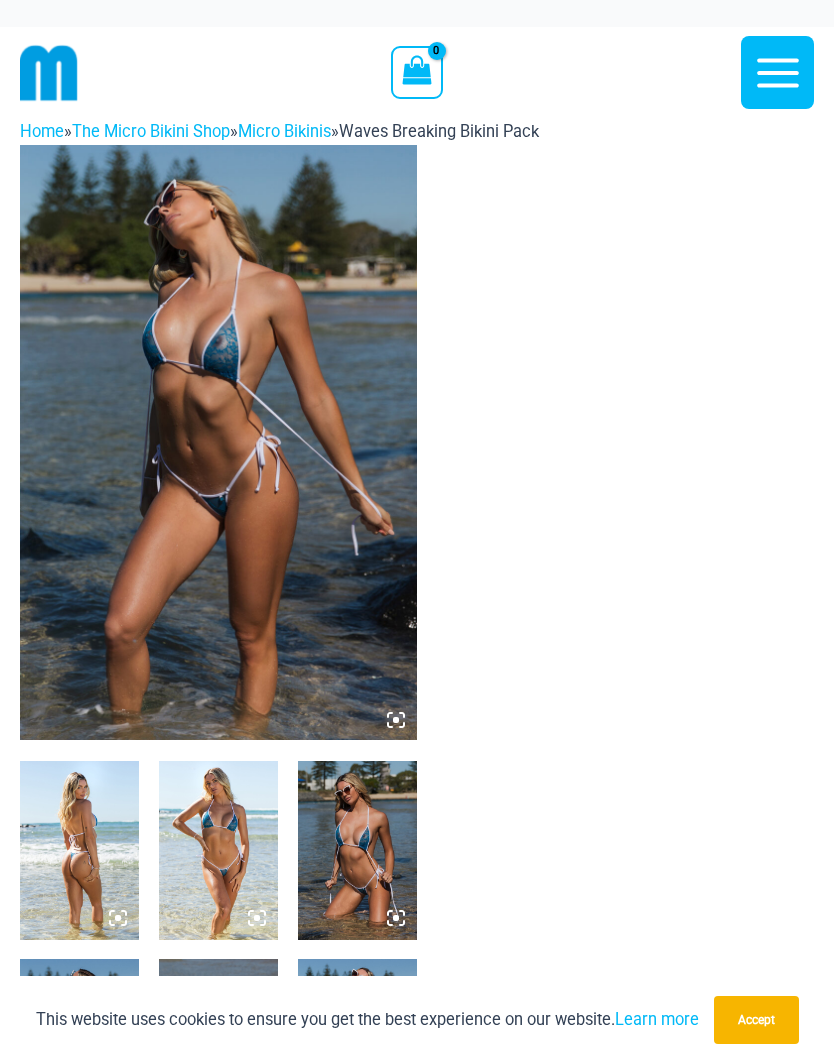 click 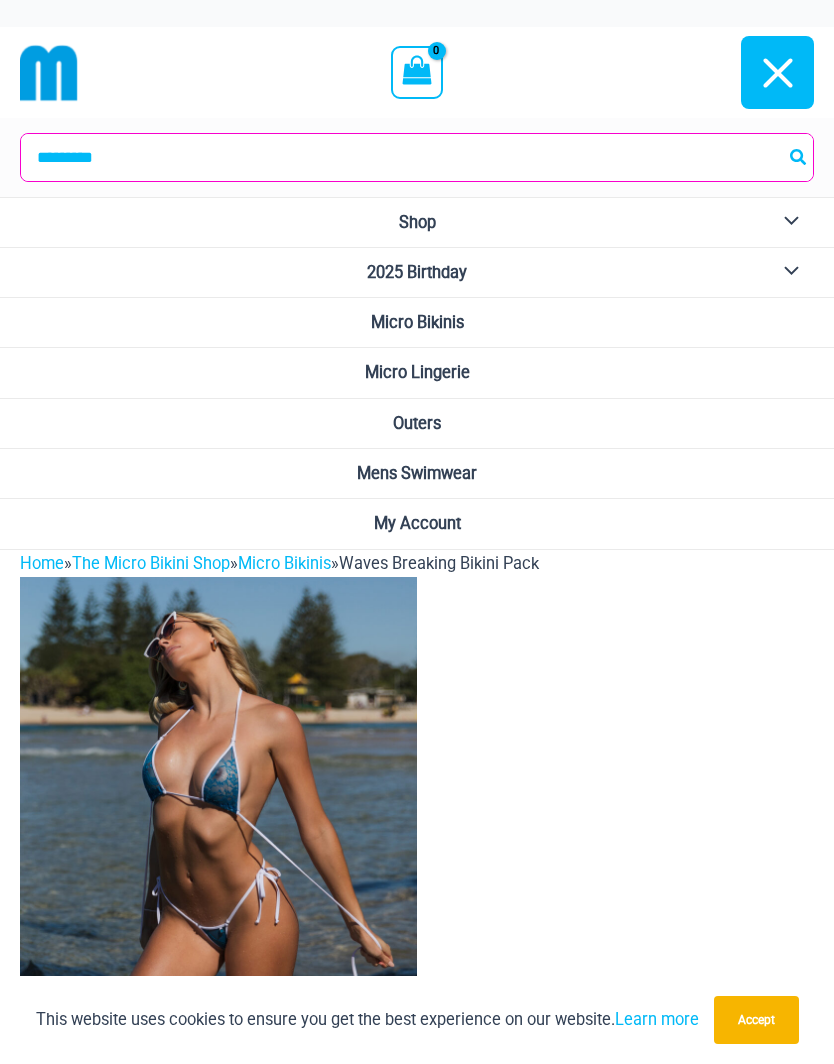 click on "Outers" at bounding box center (417, 423) 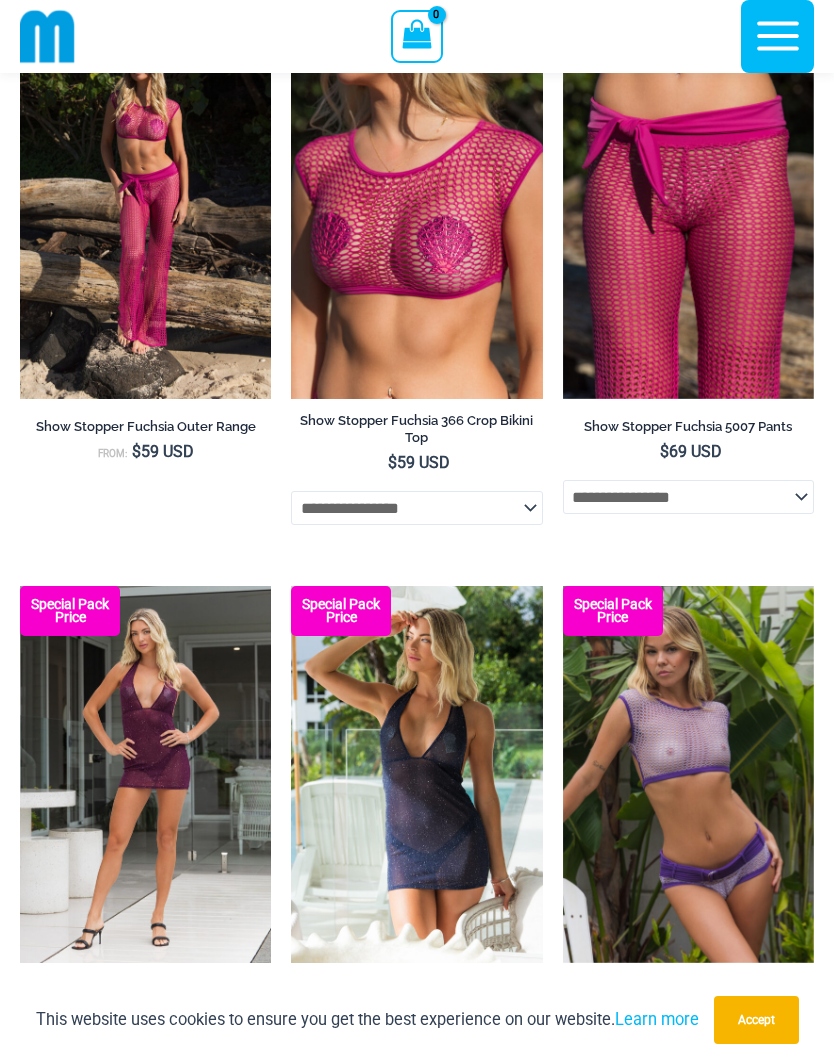 scroll, scrollTop: 1465, scrollLeft: 0, axis: vertical 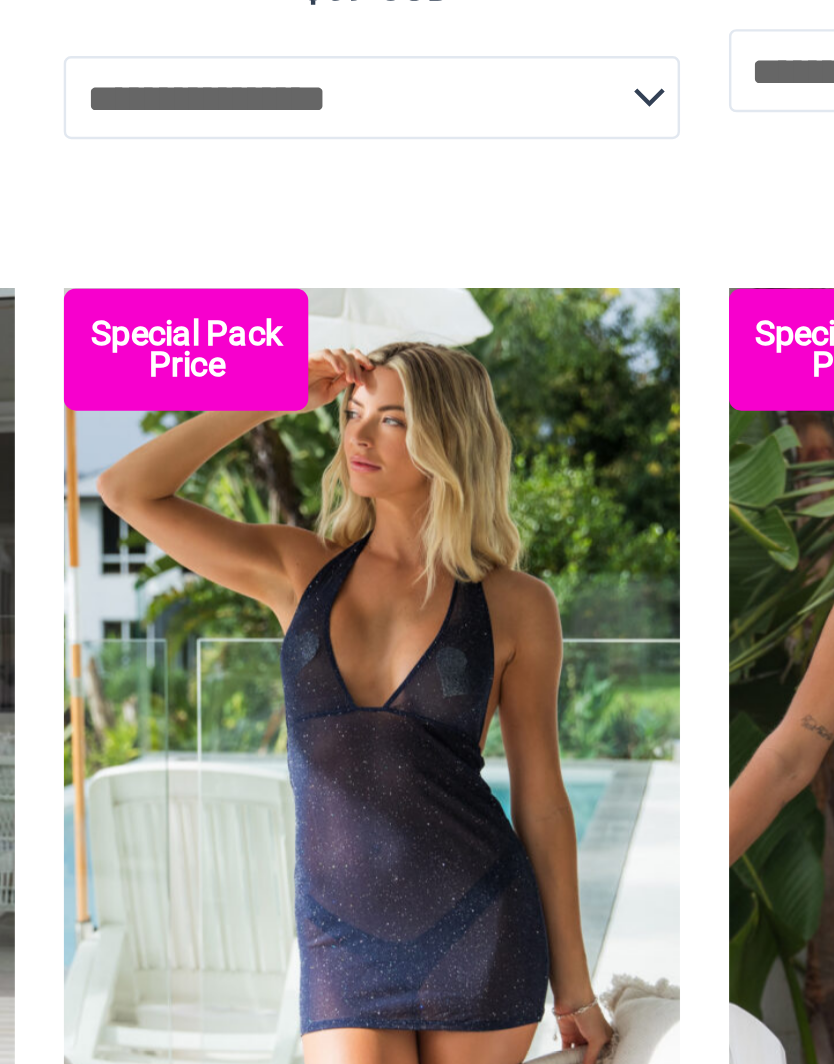 click at bounding box center (291, 537) 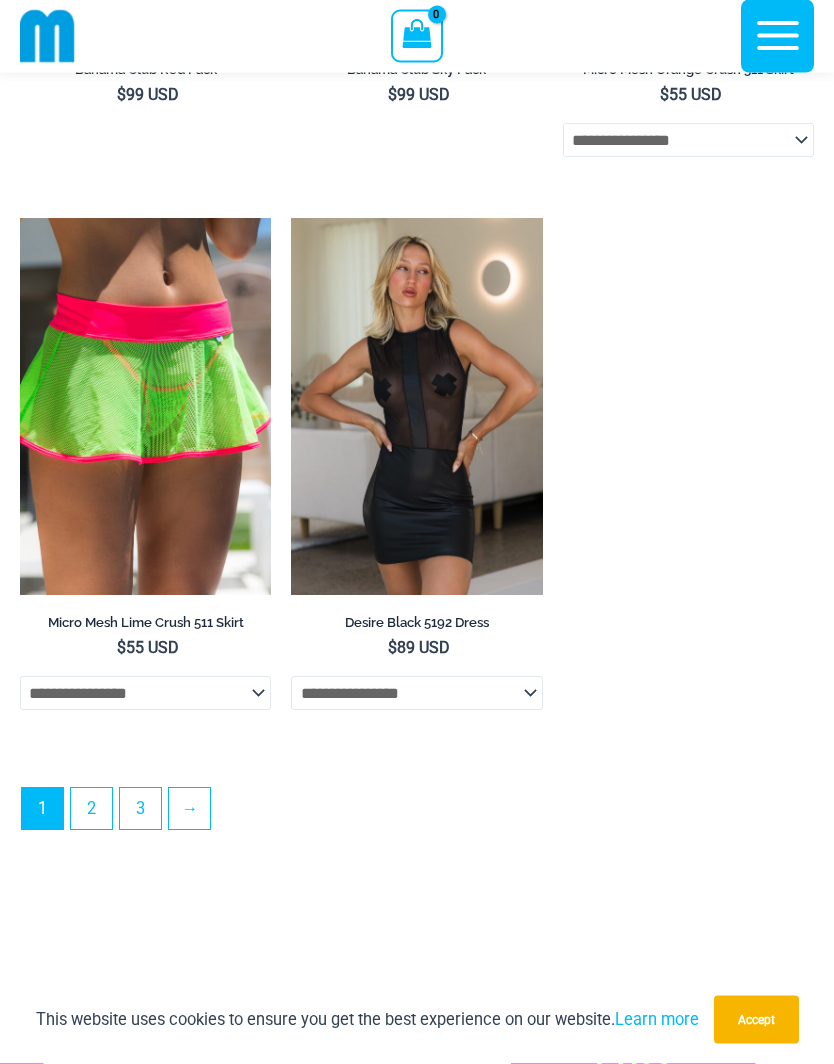 scroll, scrollTop: 5611, scrollLeft: 0, axis: vertical 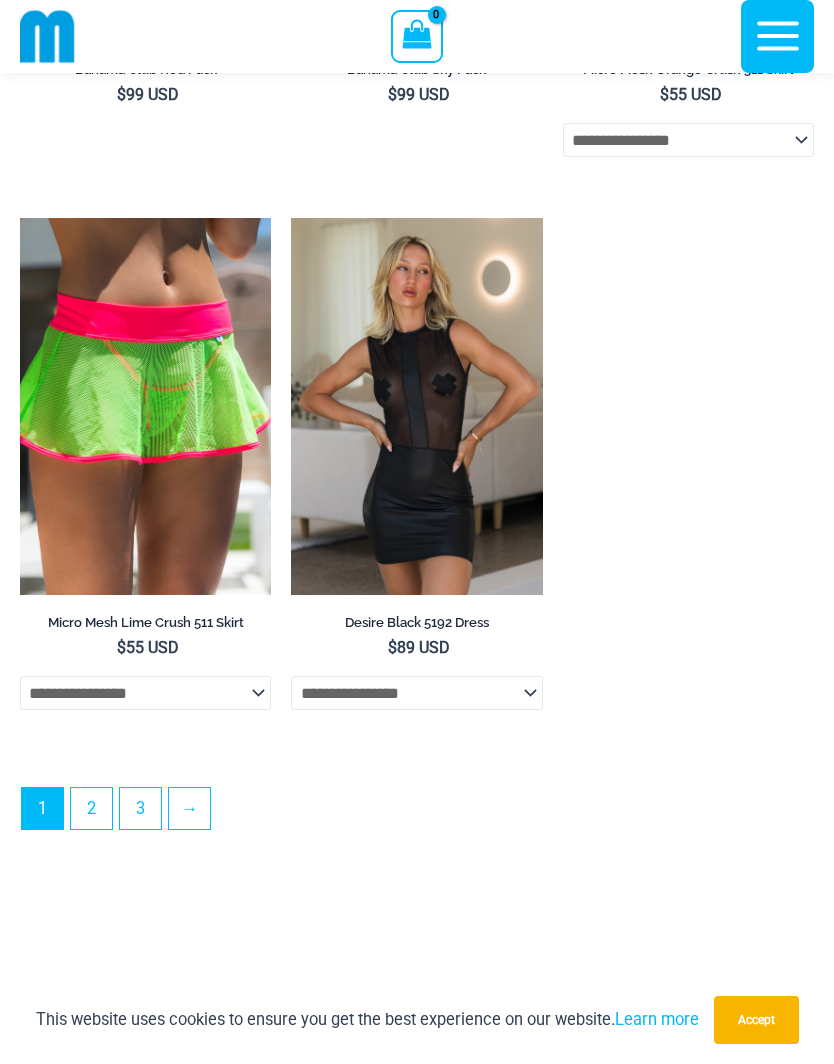 click at bounding box center (291, 218) 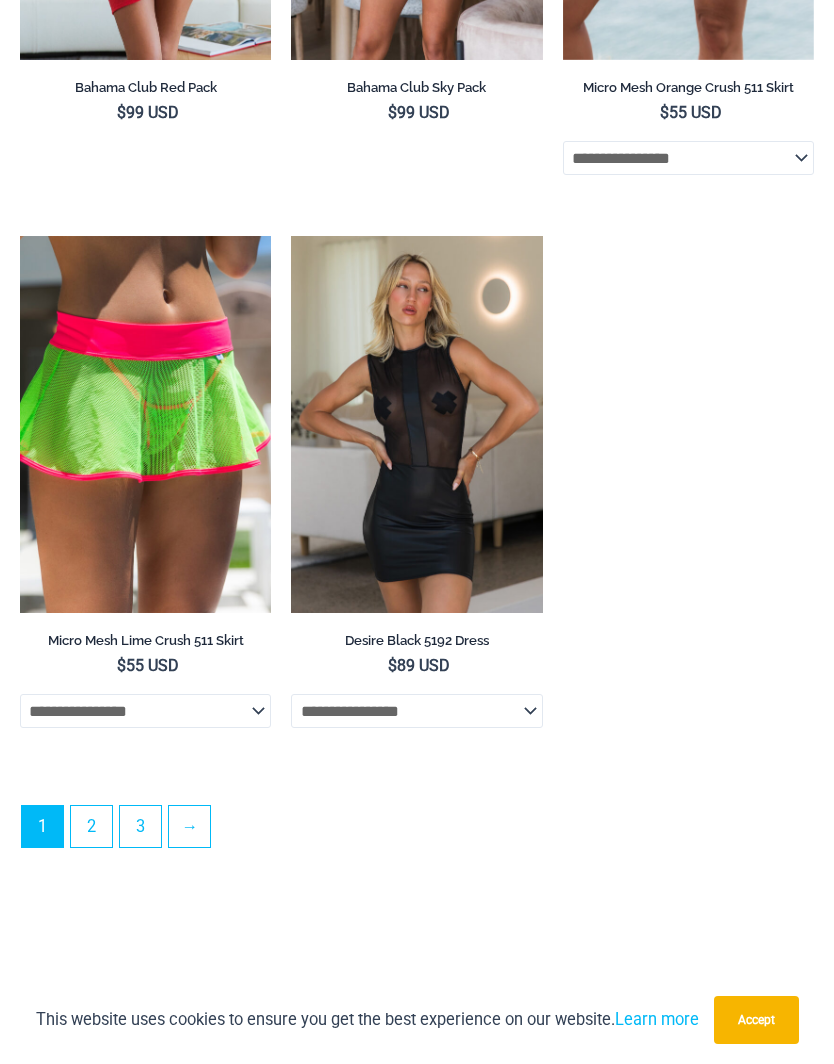 scroll, scrollTop: 5698, scrollLeft: 0, axis: vertical 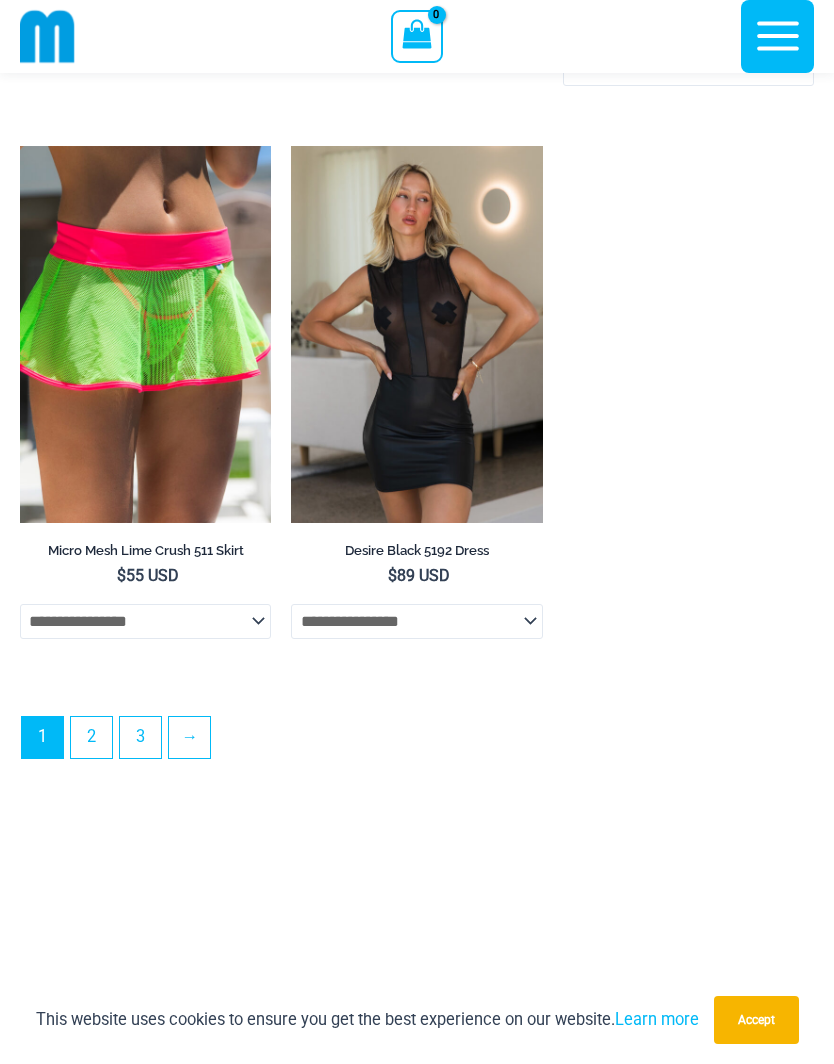 click on "2" at bounding box center [91, 737] 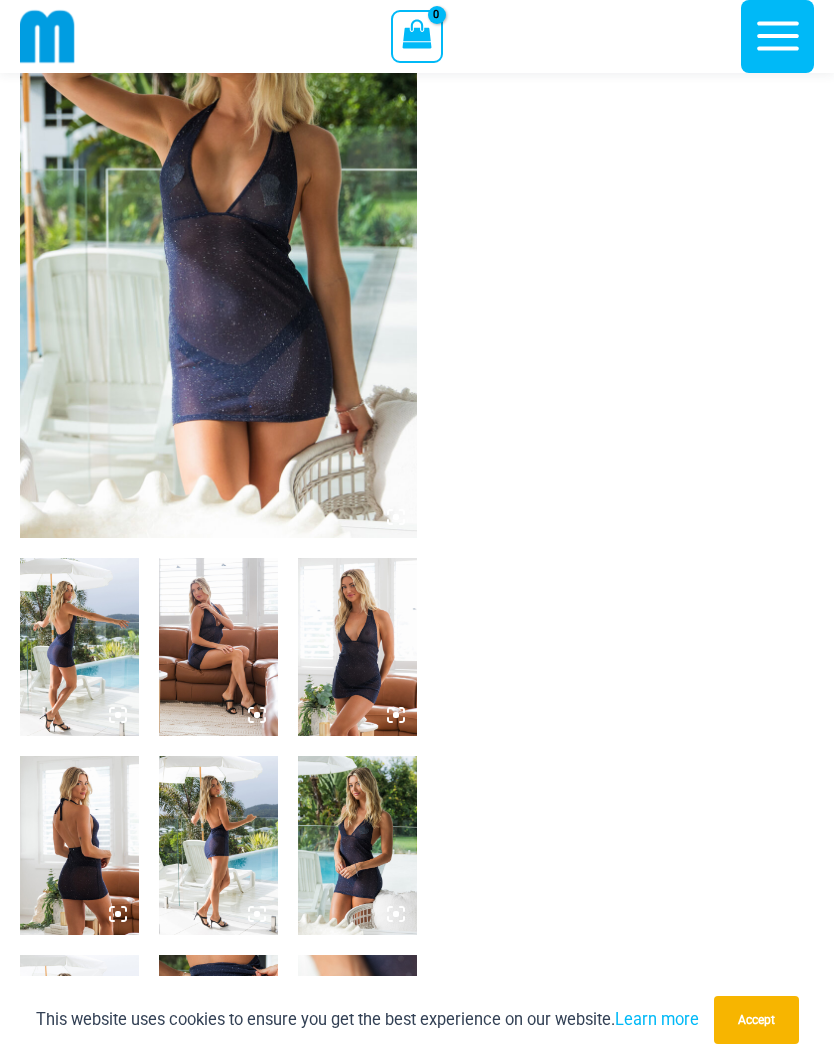 scroll, scrollTop: 0, scrollLeft: 0, axis: both 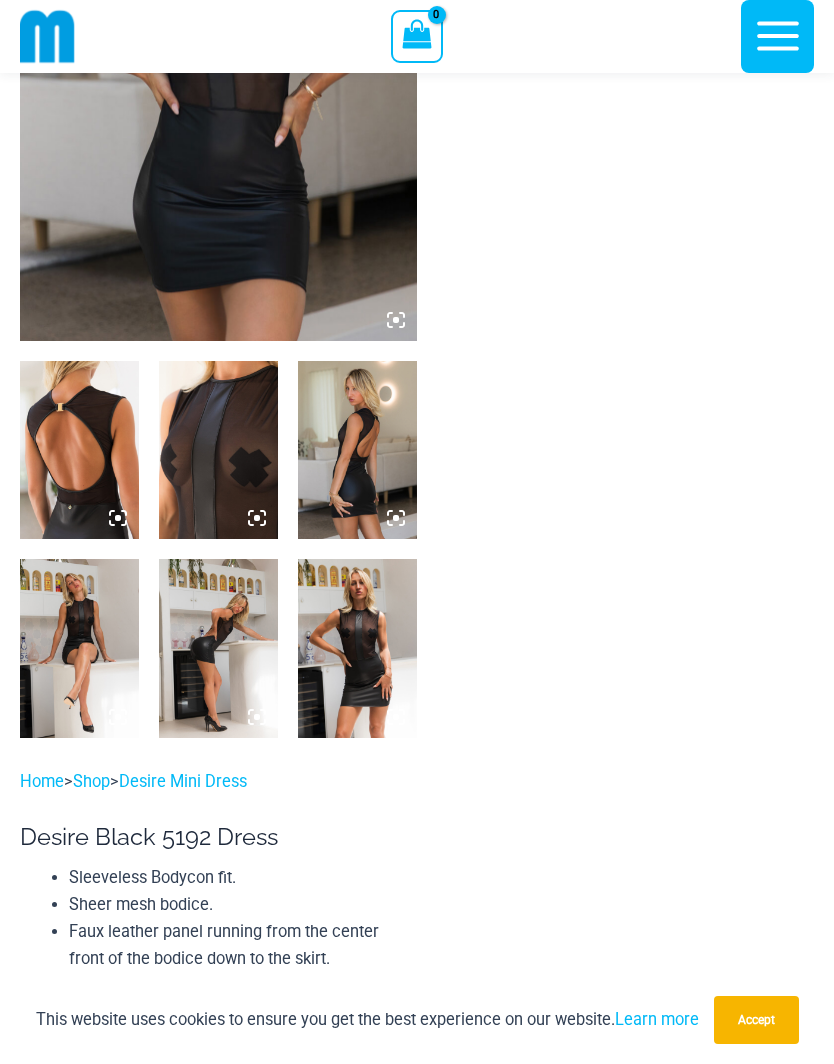 click at bounding box center (218, 450) 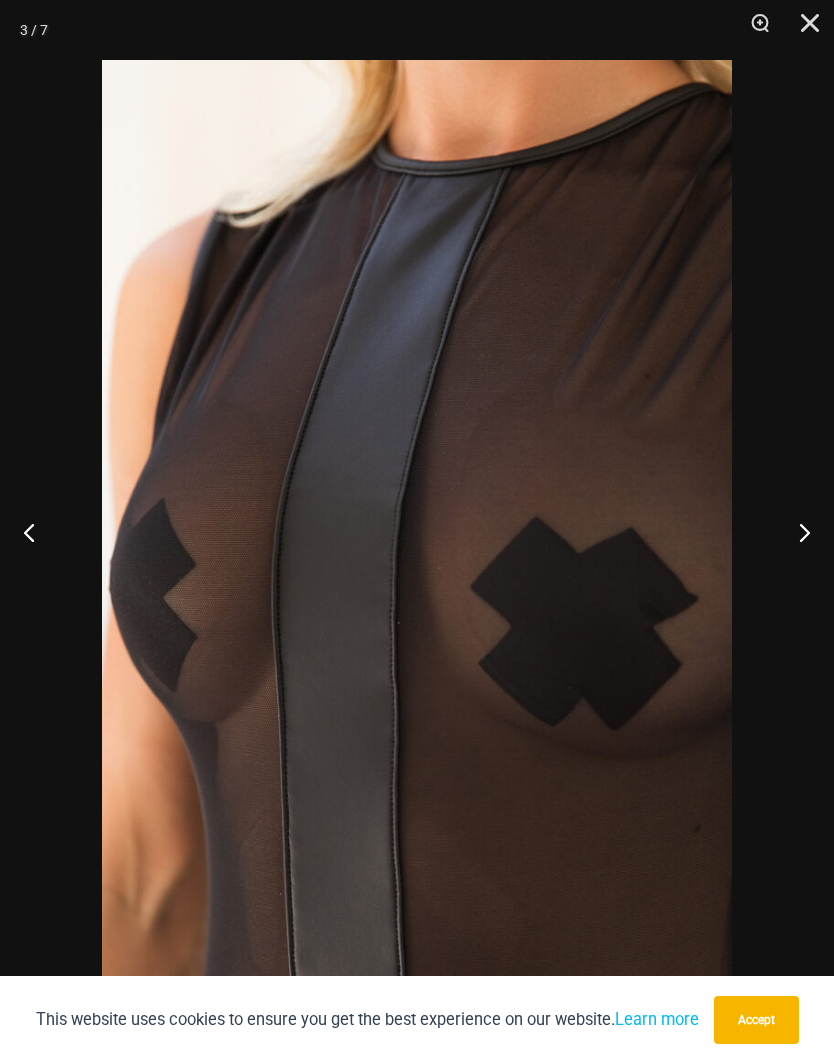 click at bounding box center (796, 532) 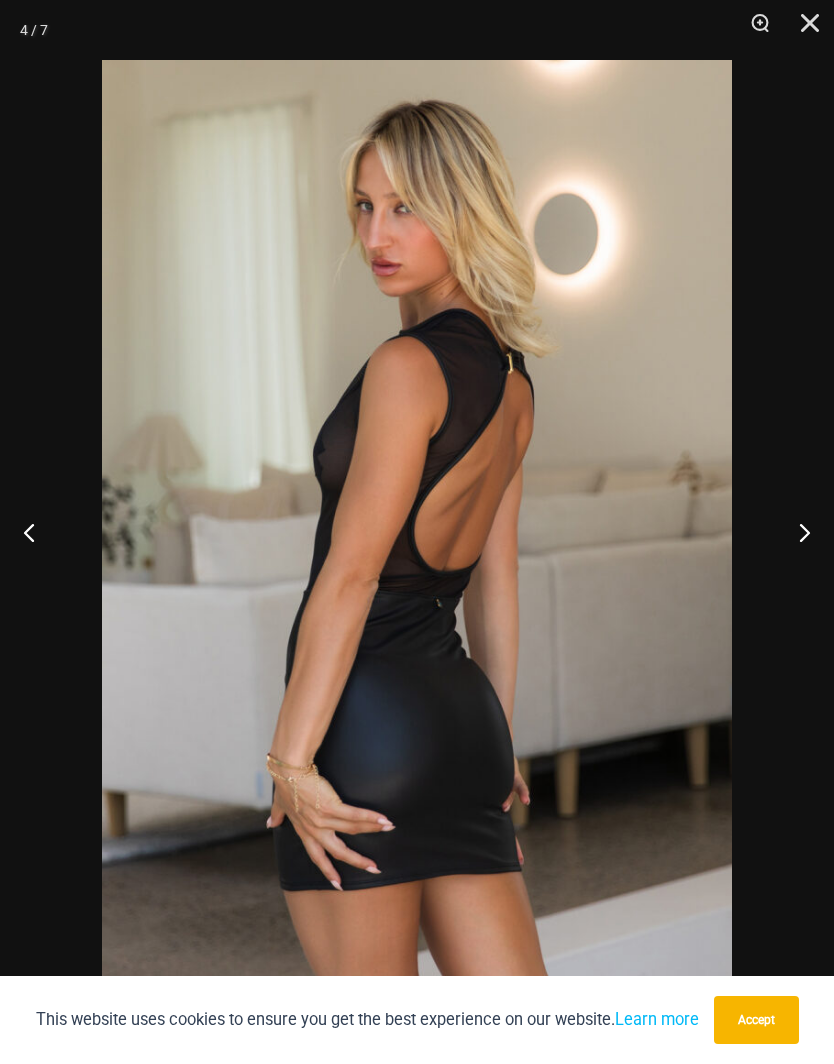 click at bounding box center [796, 532] 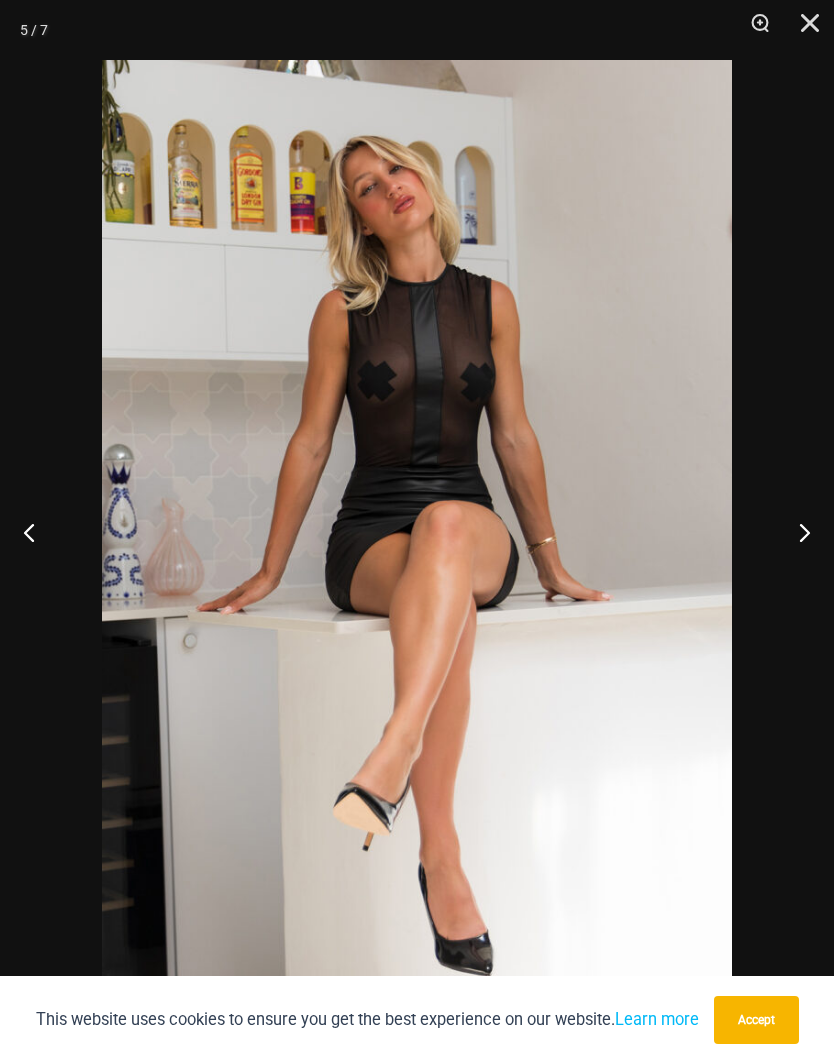 click at bounding box center [796, 532] 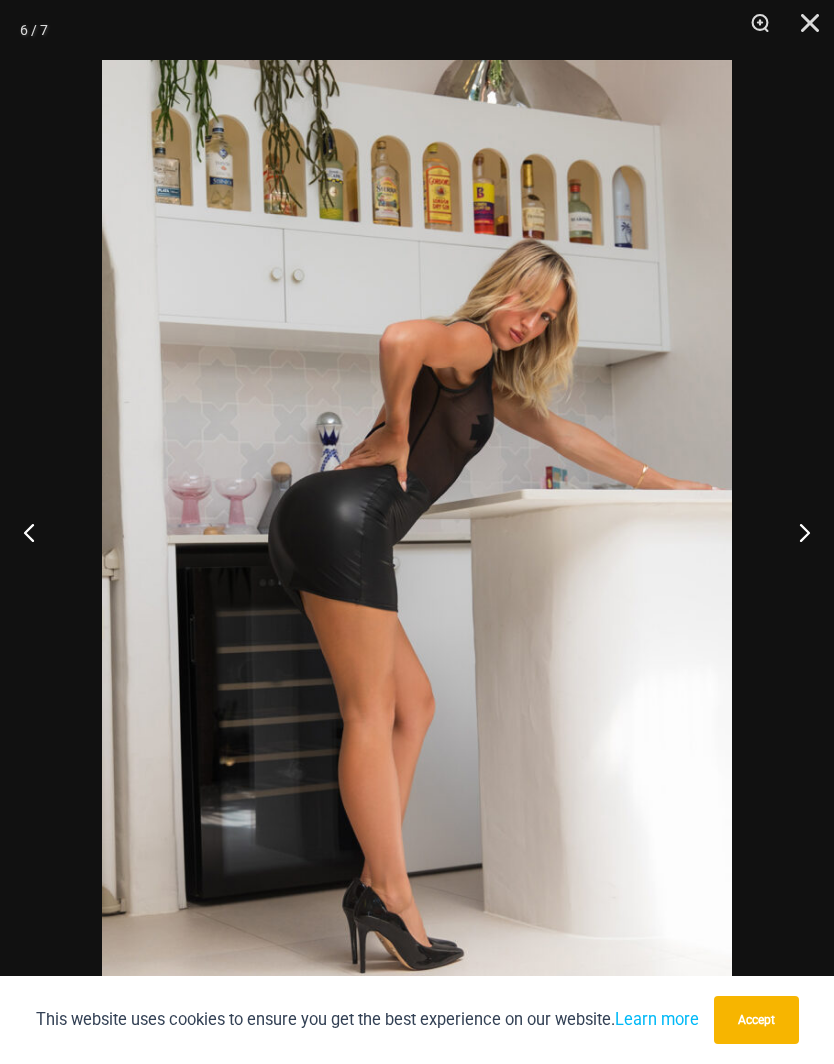 click at bounding box center [796, 532] 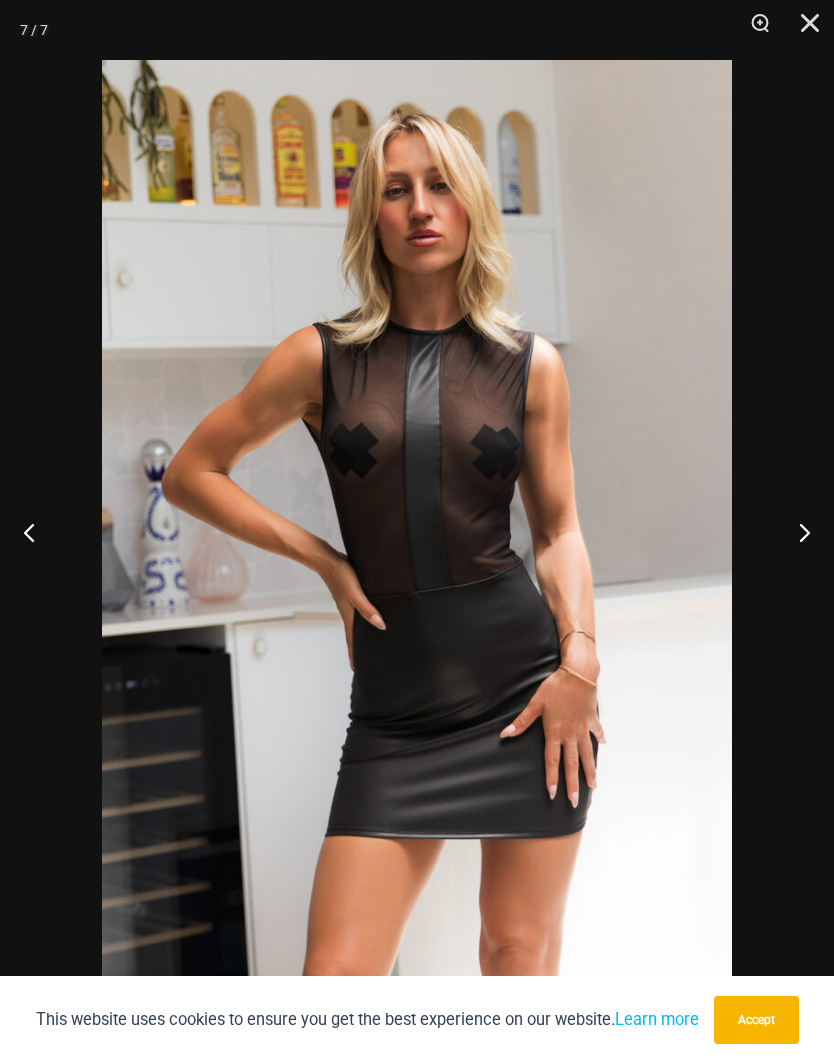 click at bounding box center (803, 30) 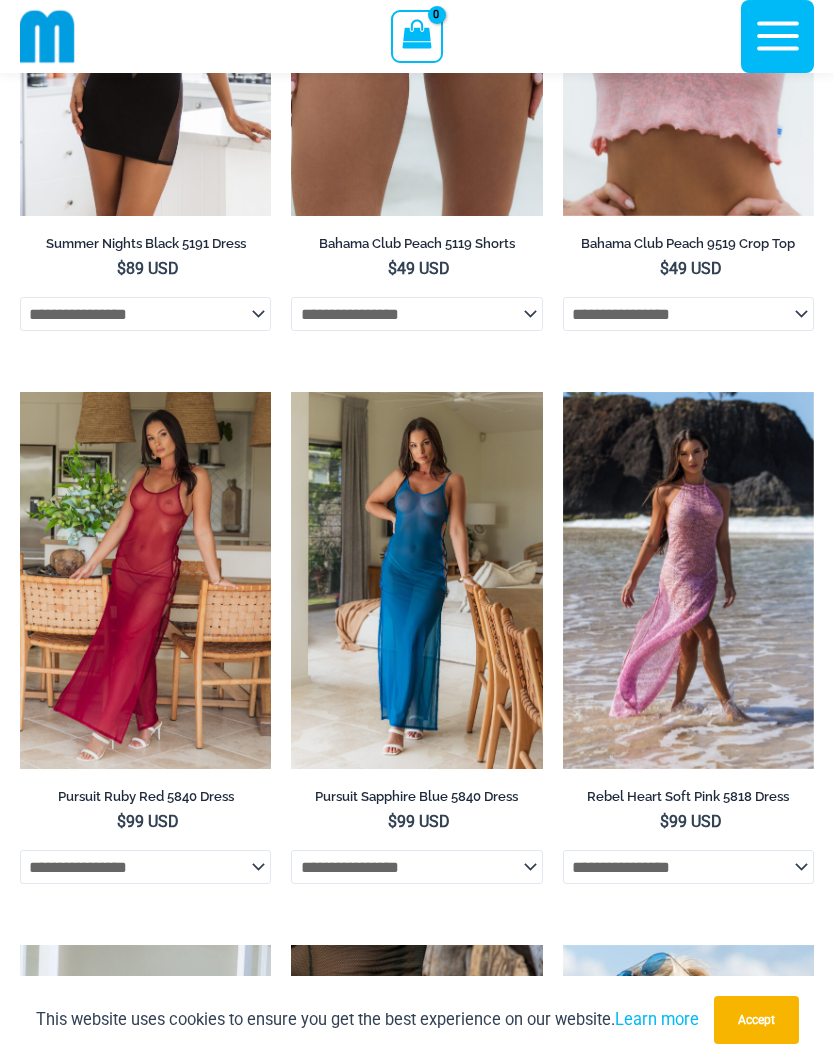 scroll, scrollTop: 1989, scrollLeft: 0, axis: vertical 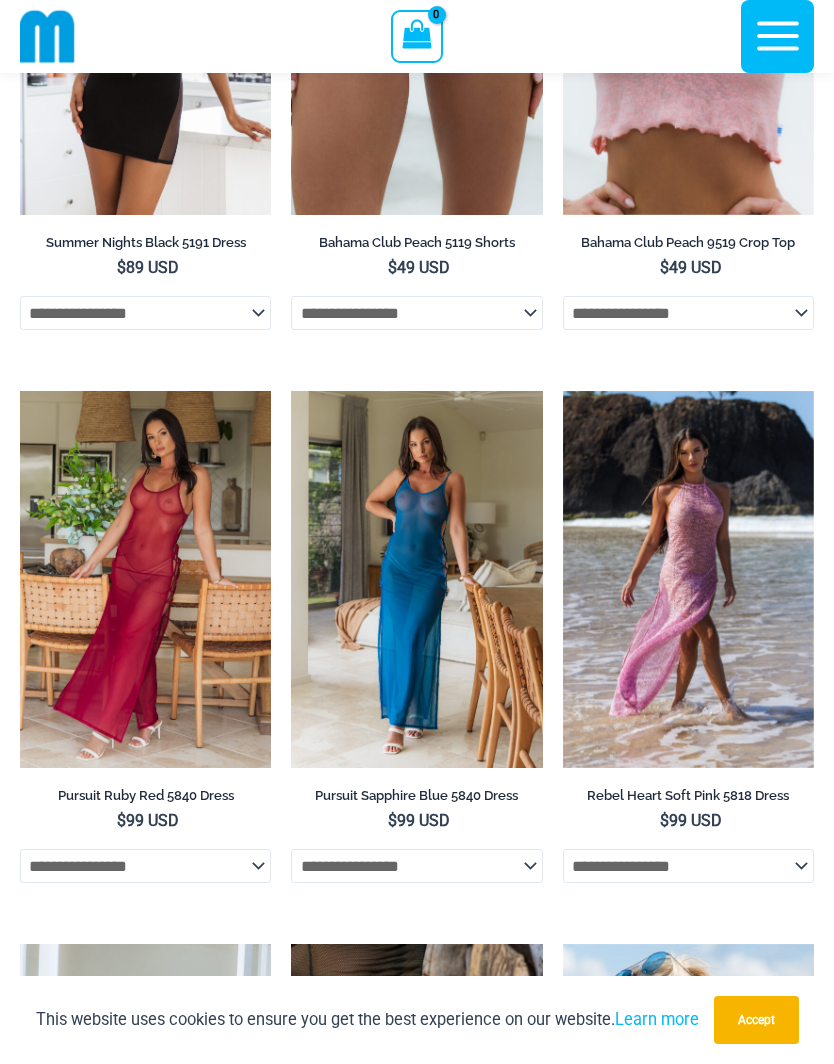 click at bounding box center (20, 391) 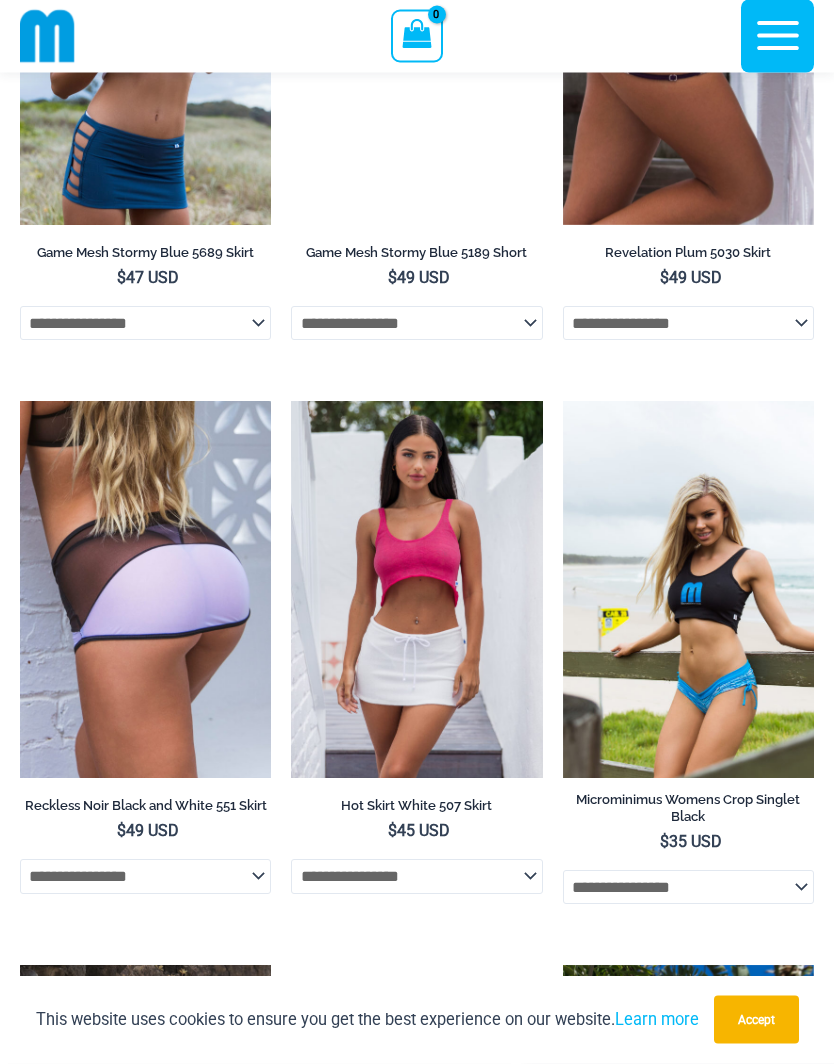 scroll, scrollTop: 4213, scrollLeft: 0, axis: vertical 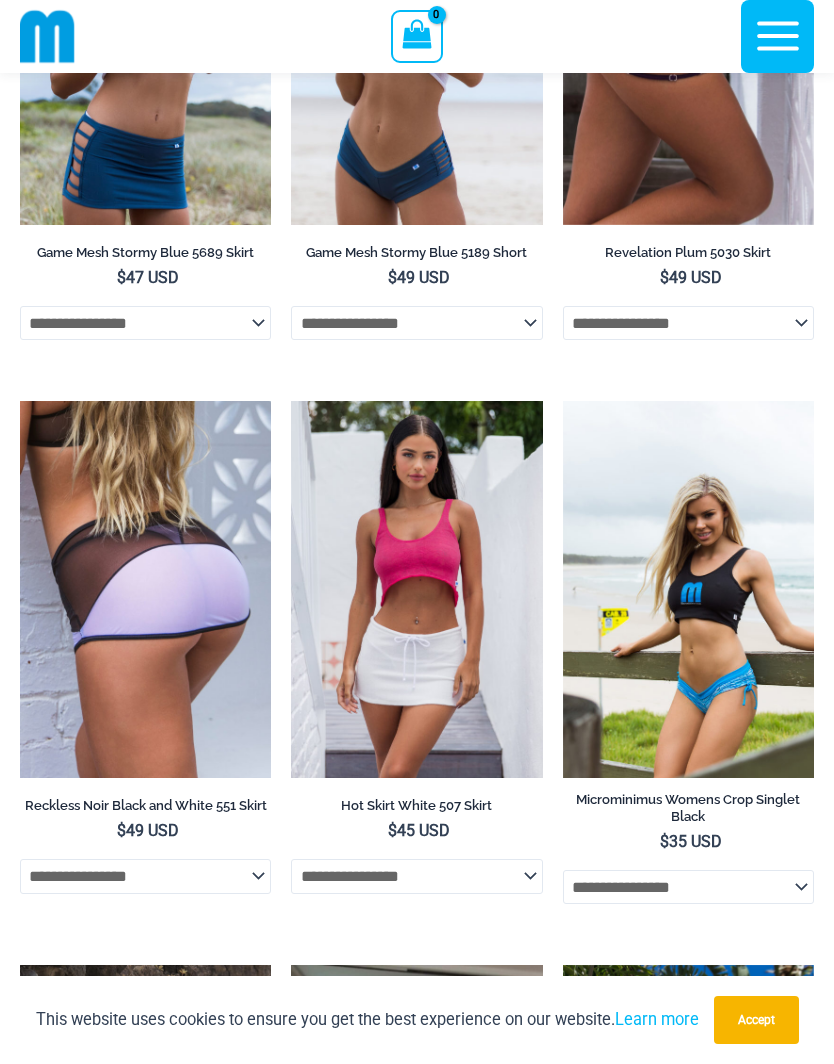 click at bounding box center (20, 401) 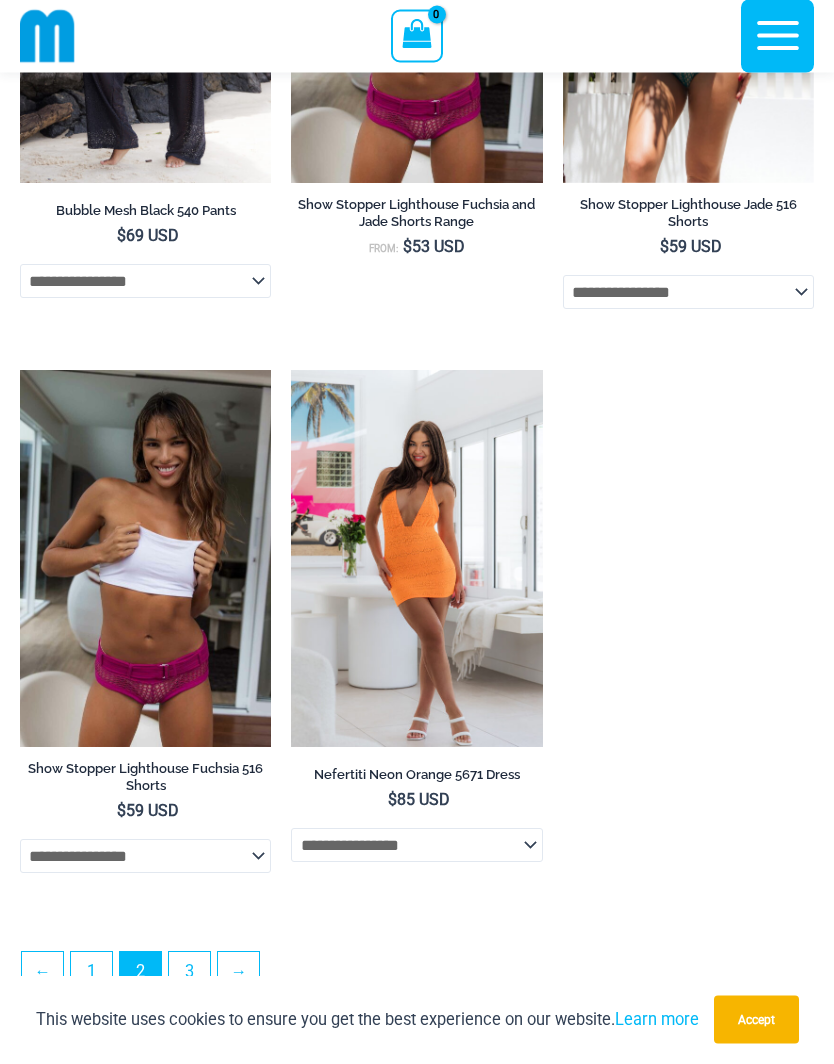 scroll, scrollTop: 5372, scrollLeft: 0, axis: vertical 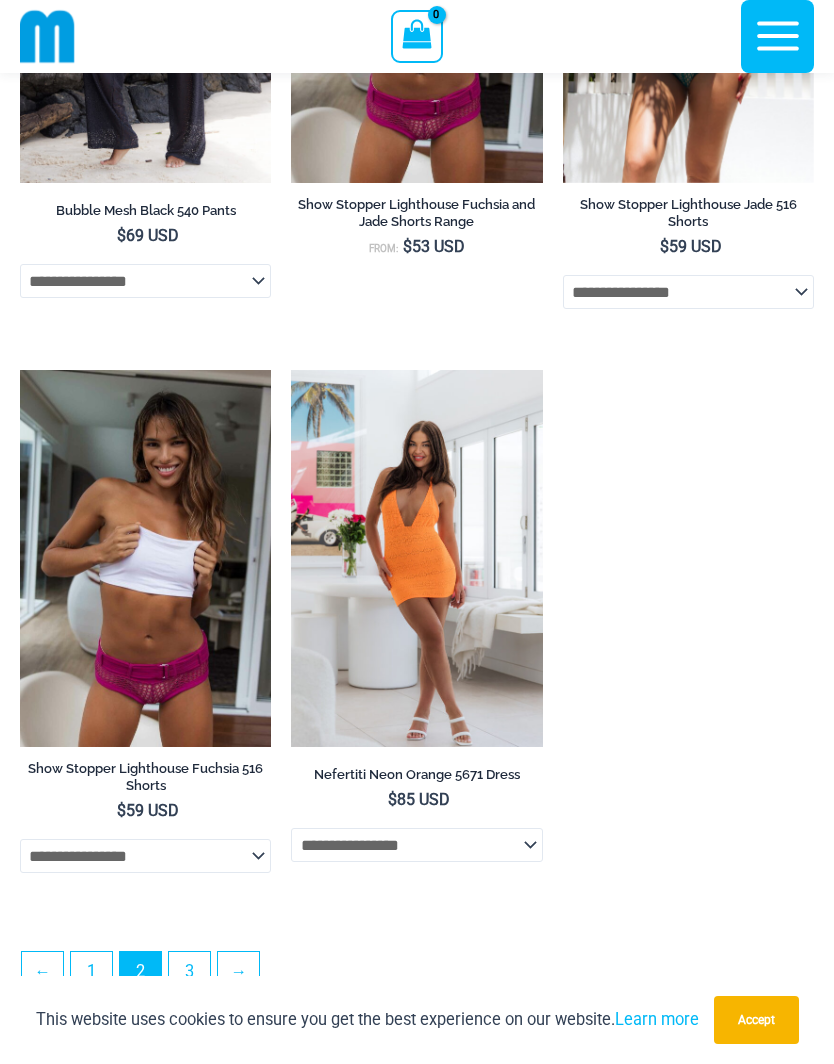 click on "3" at bounding box center (189, 972) 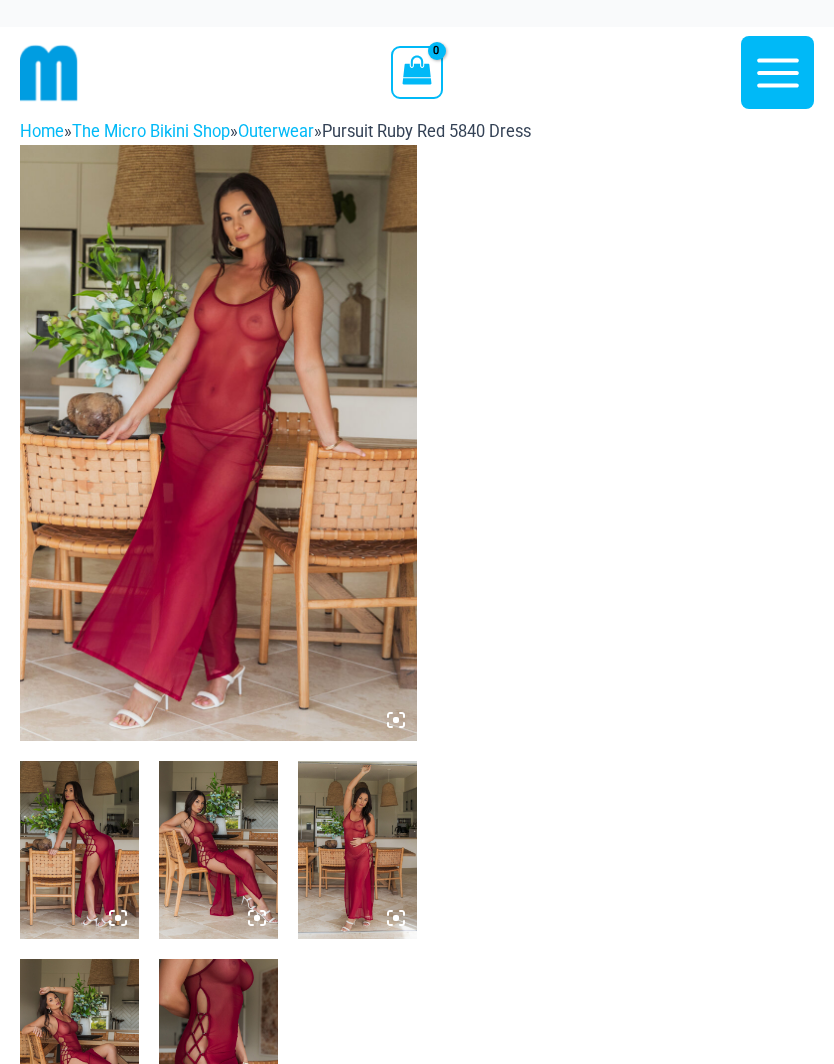 scroll, scrollTop: 0, scrollLeft: 0, axis: both 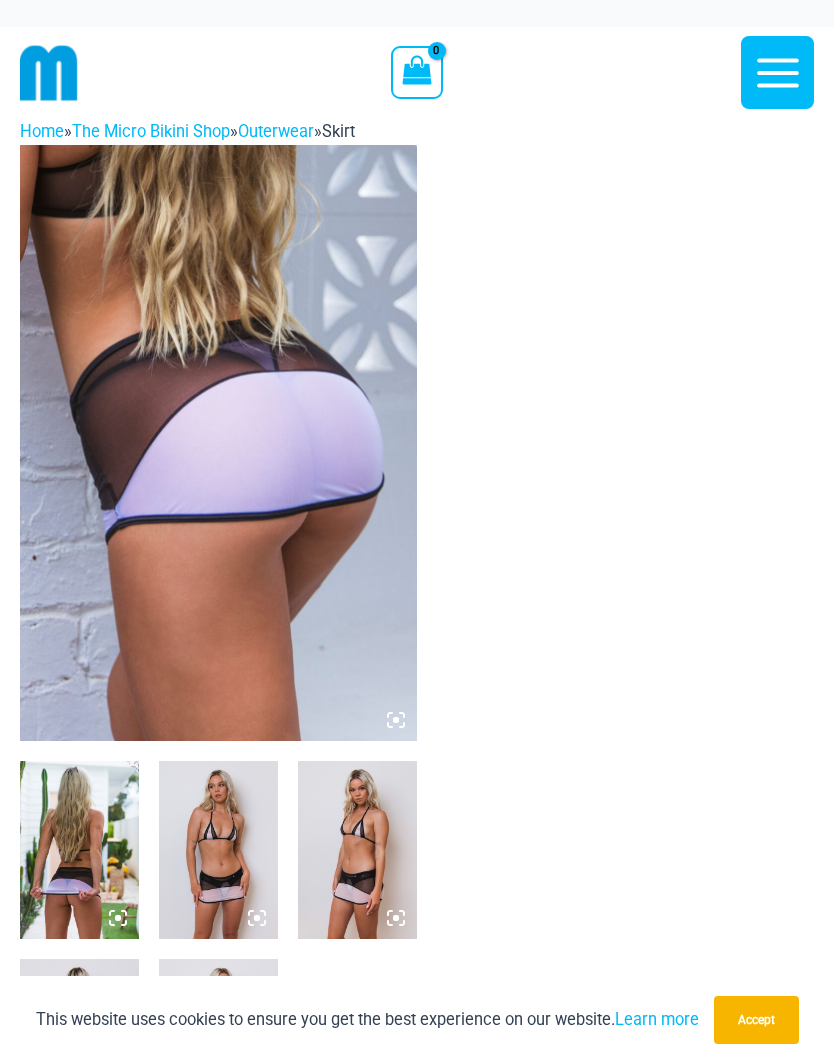 click at bounding box center (218, 443) 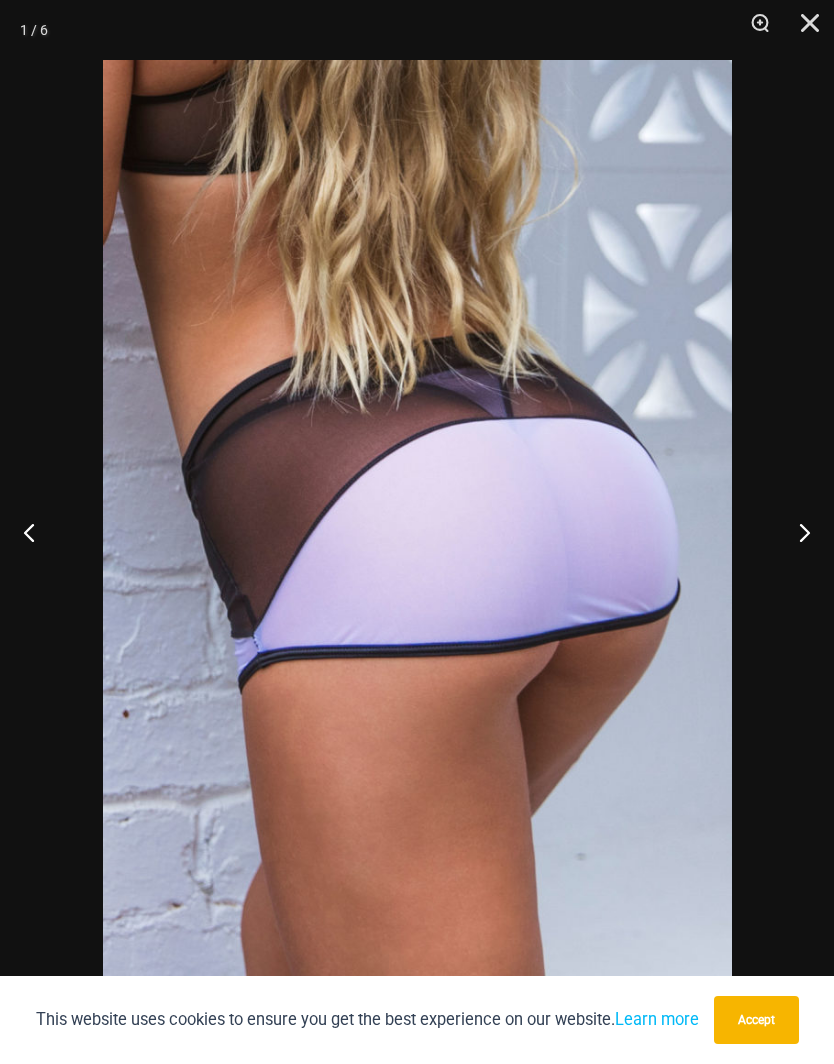 click at bounding box center [796, 532] 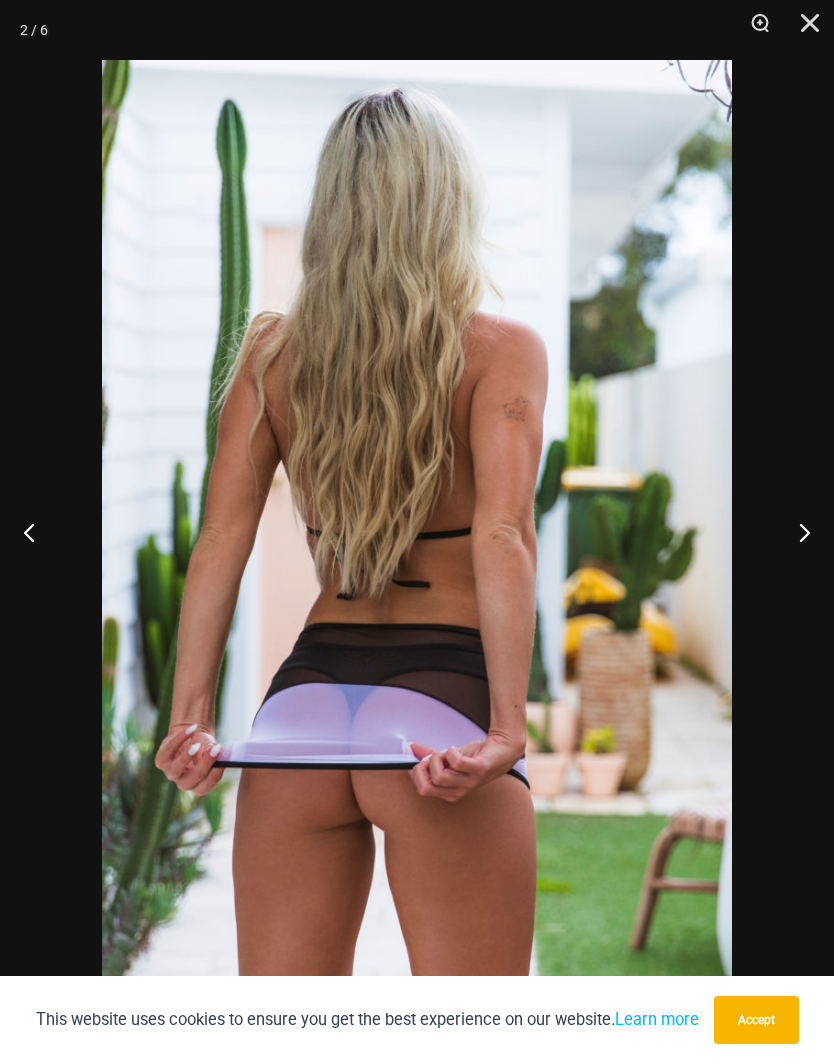 click at bounding box center [796, 532] 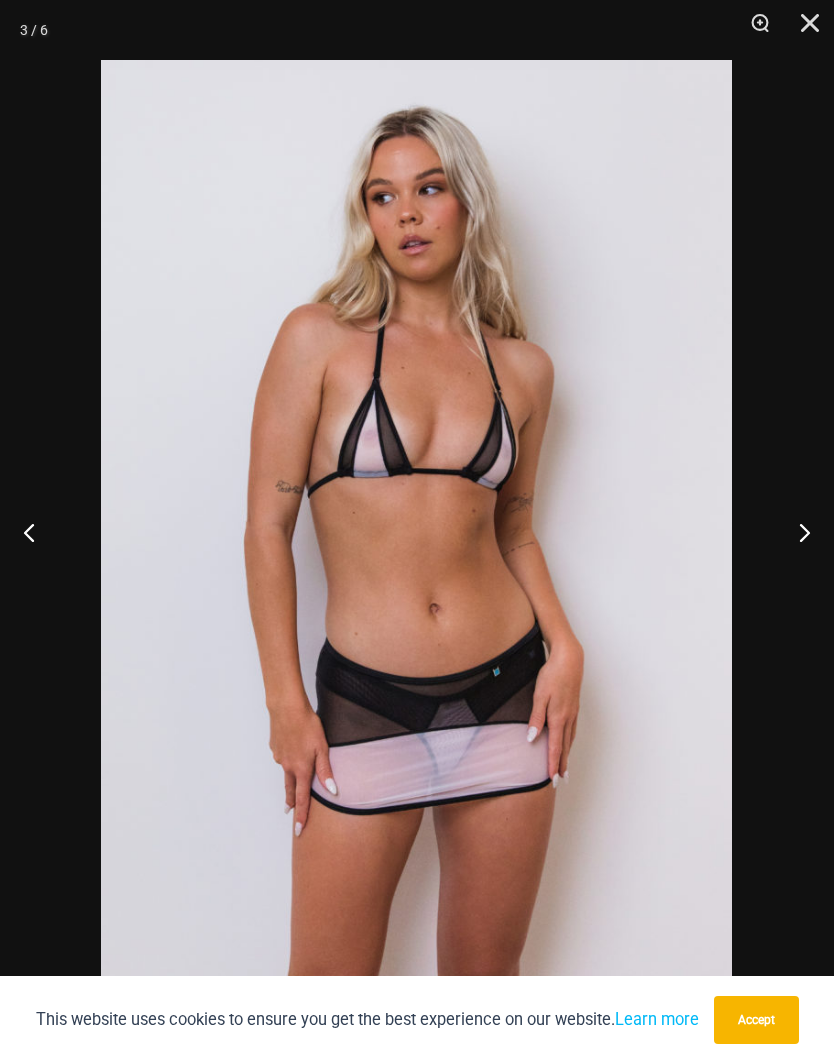 click at bounding box center [796, 532] 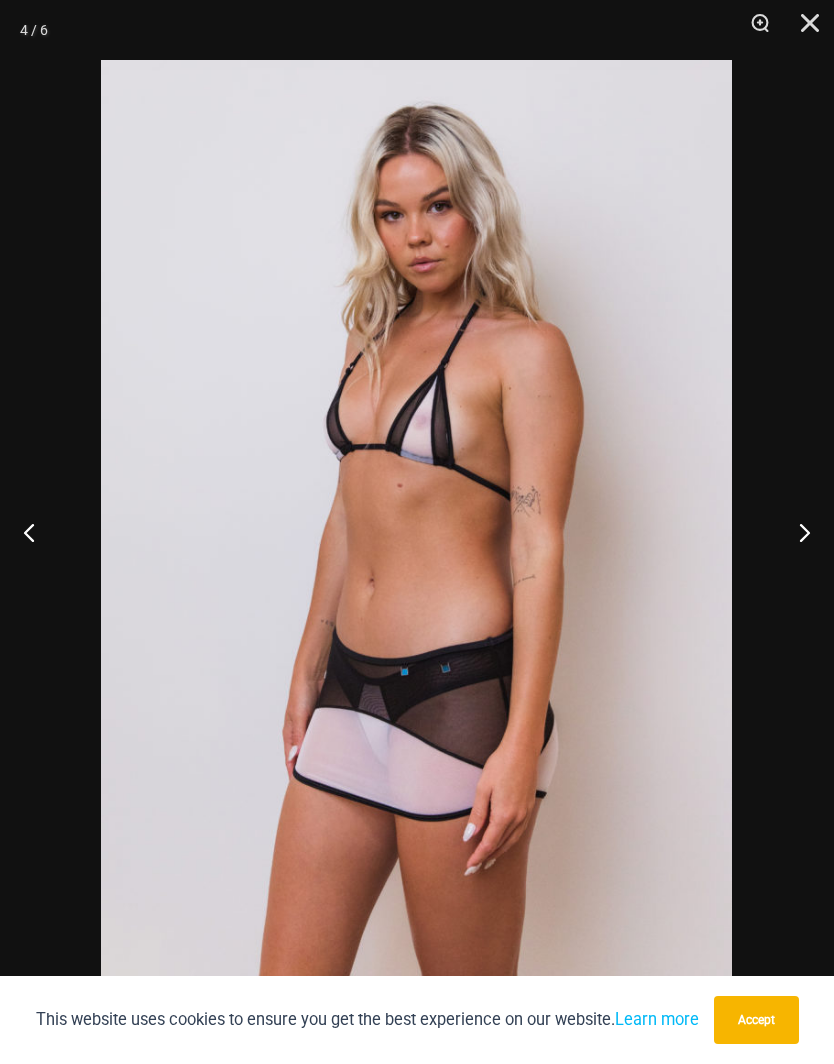 click at bounding box center [796, 532] 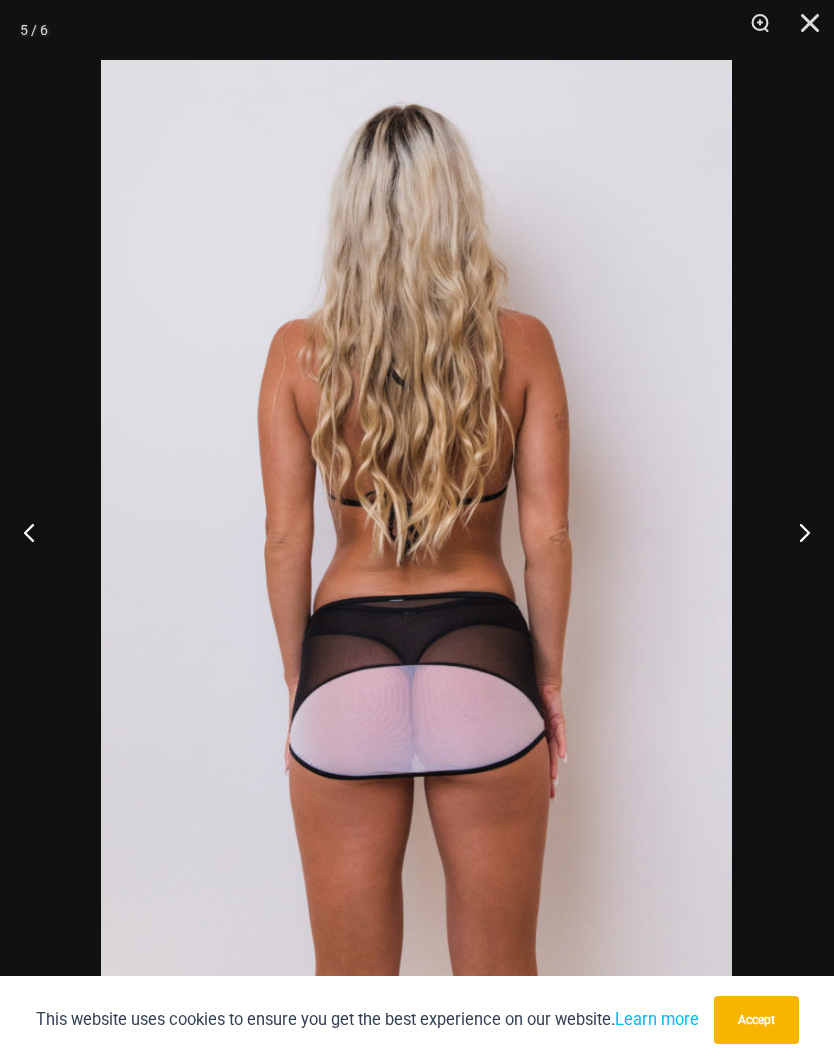 click at bounding box center [796, 532] 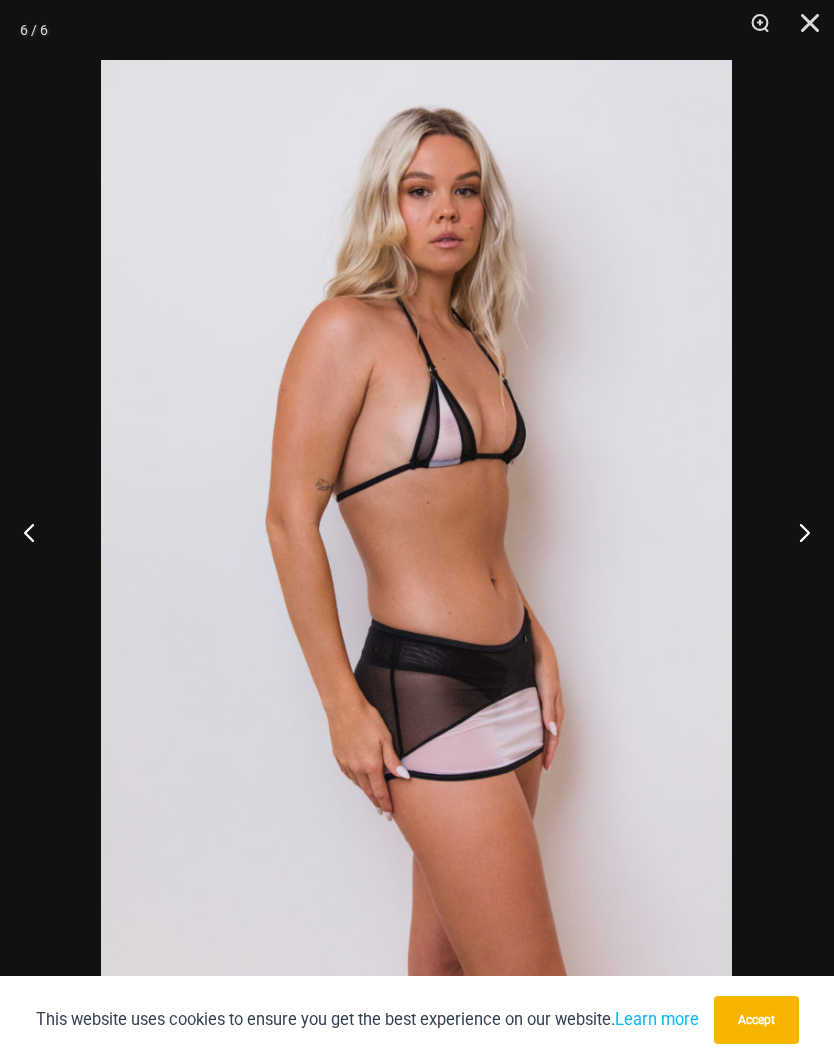 click at bounding box center [796, 532] 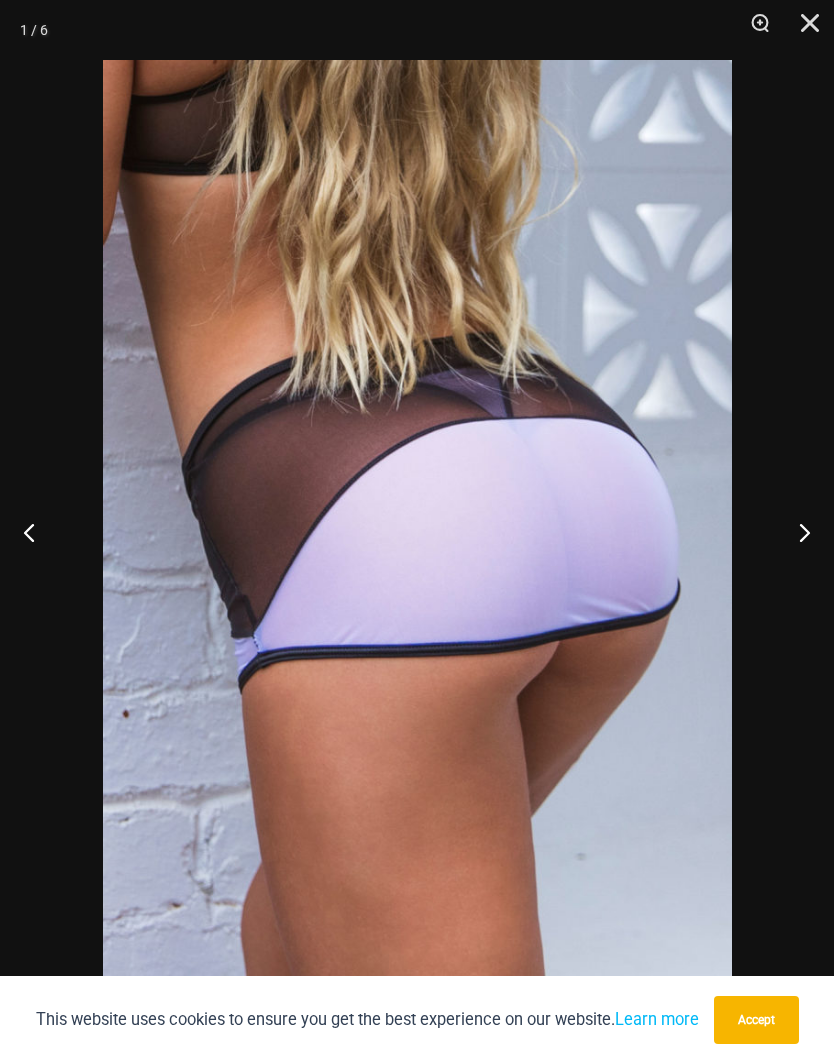 click at bounding box center (796, 532) 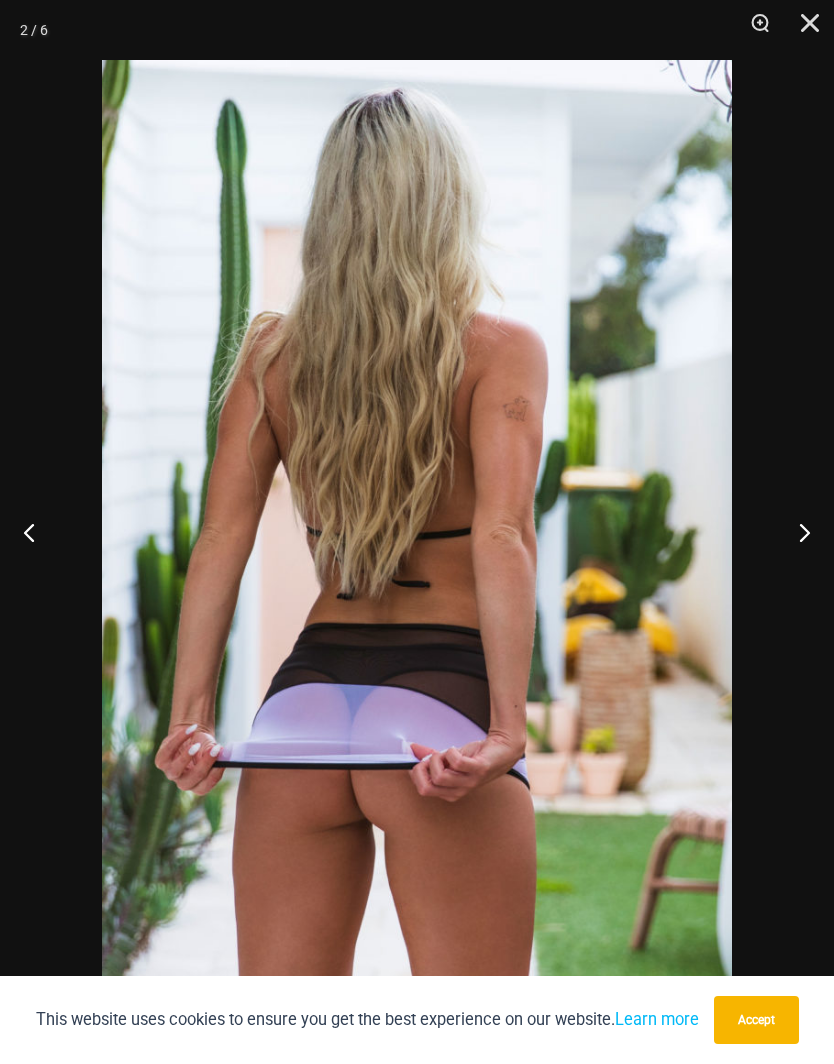 click at bounding box center [796, 532] 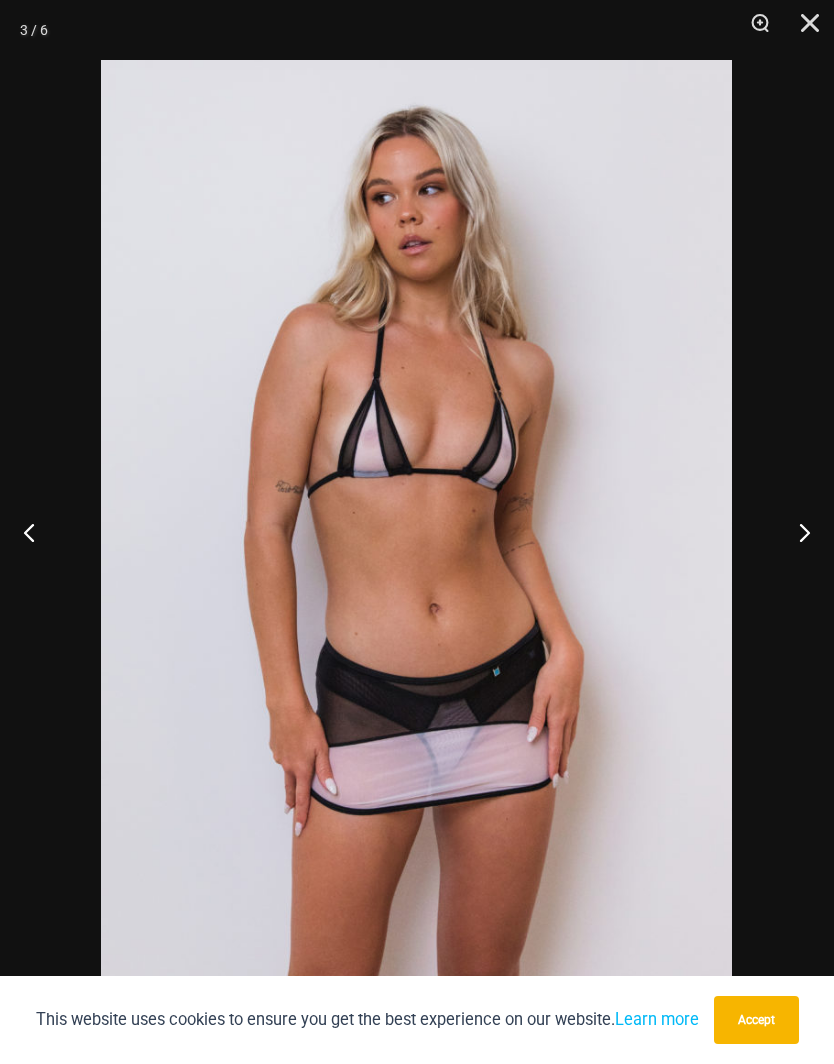 click at bounding box center [796, 532] 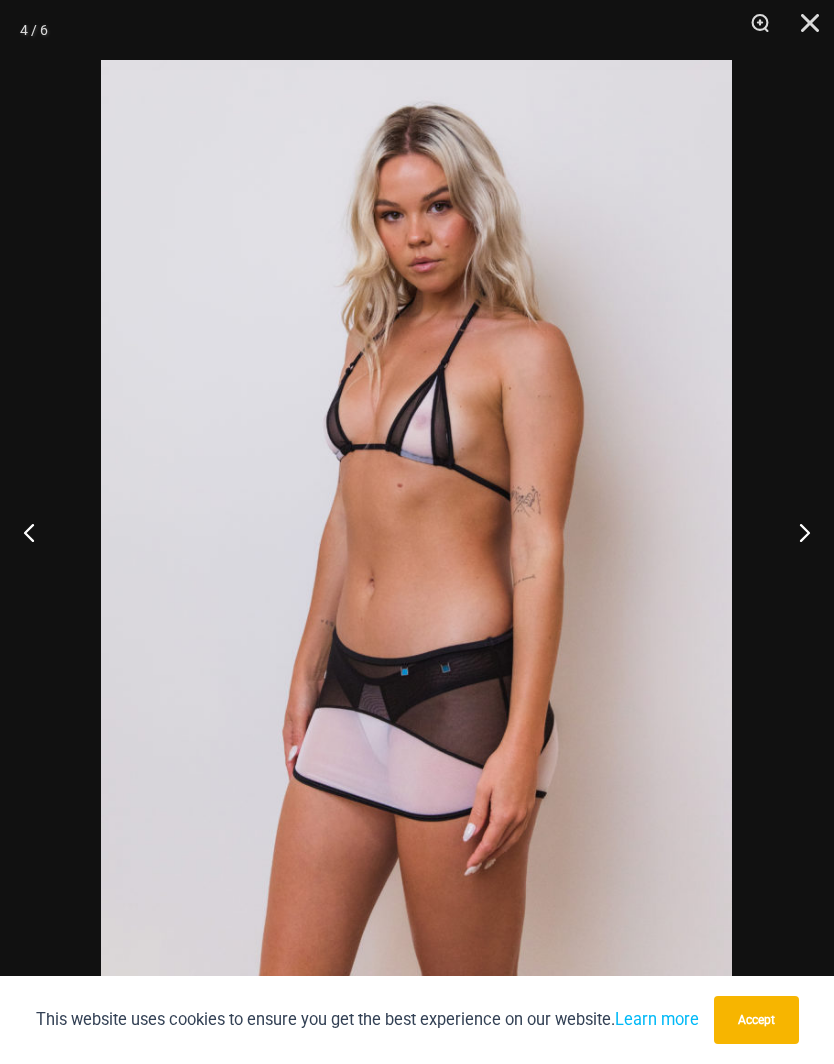 click at bounding box center (796, 532) 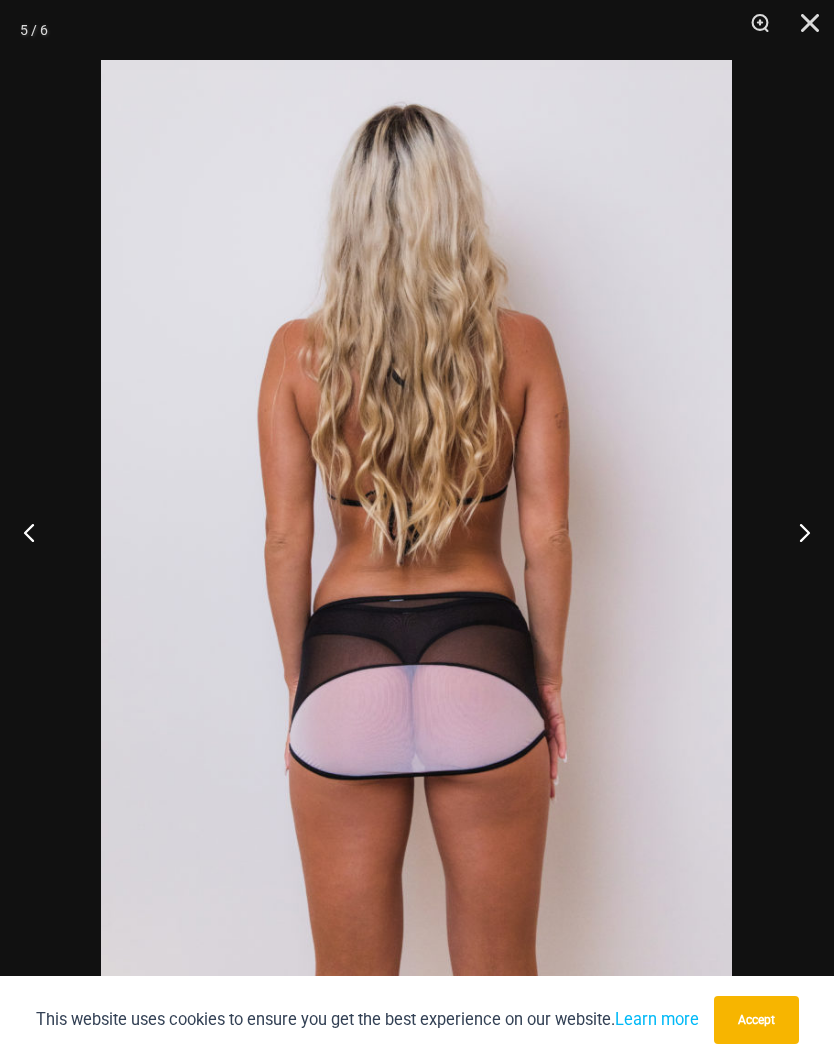 click at bounding box center [796, 532] 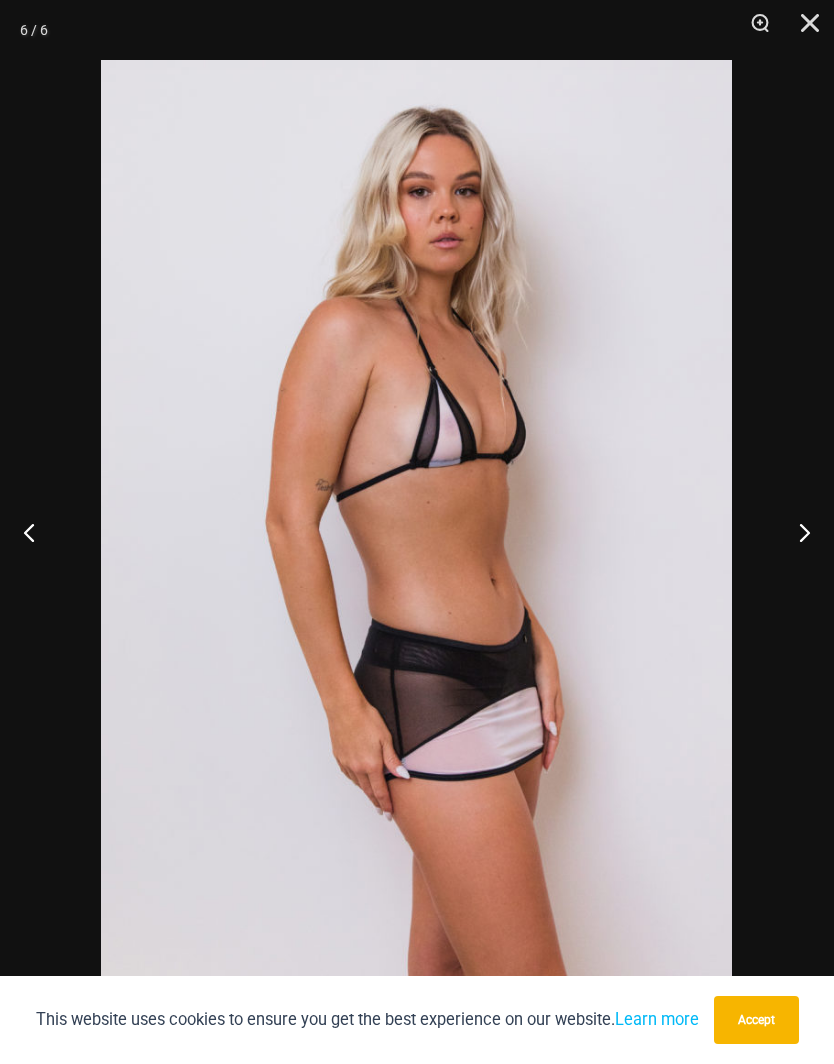 click at bounding box center (796, 532) 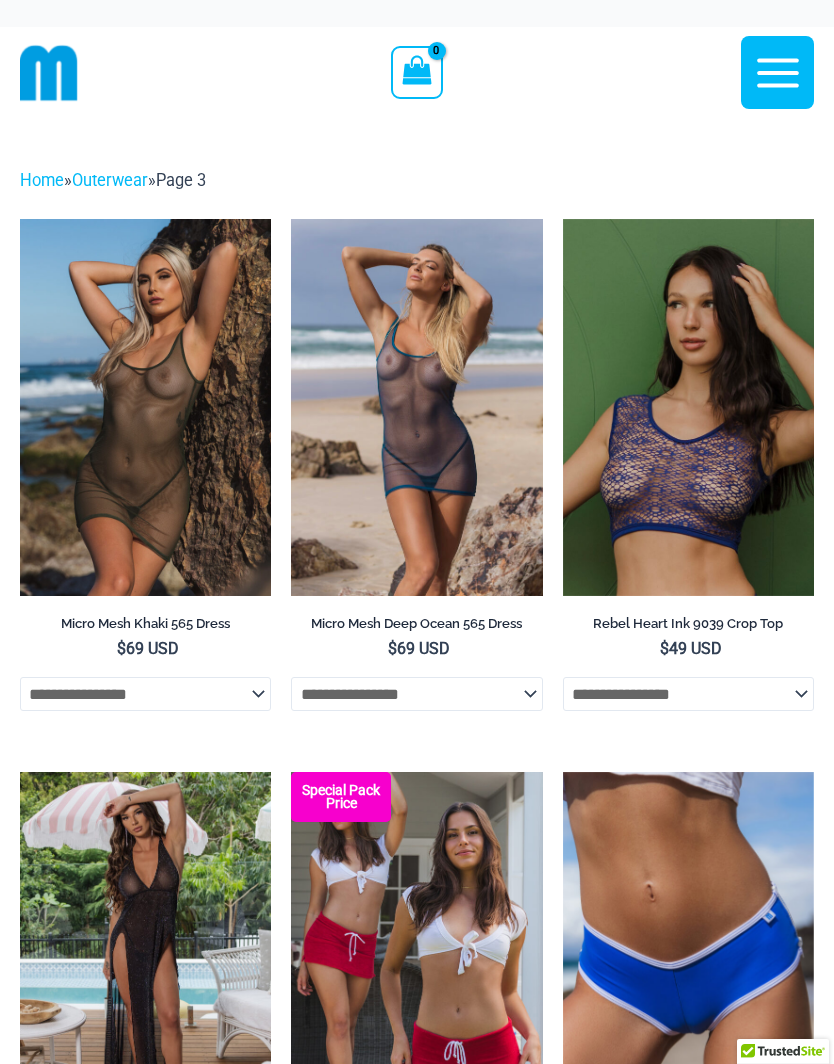 scroll, scrollTop: 0, scrollLeft: 0, axis: both 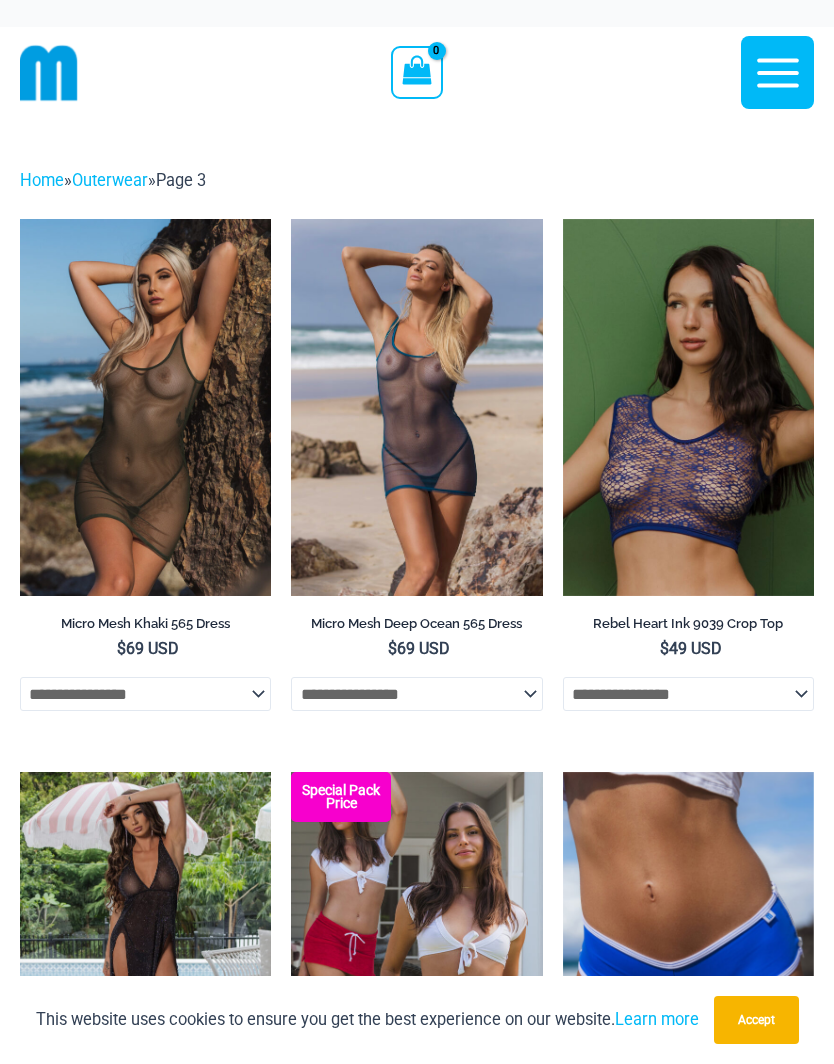 click at bounding box center (563, 219) 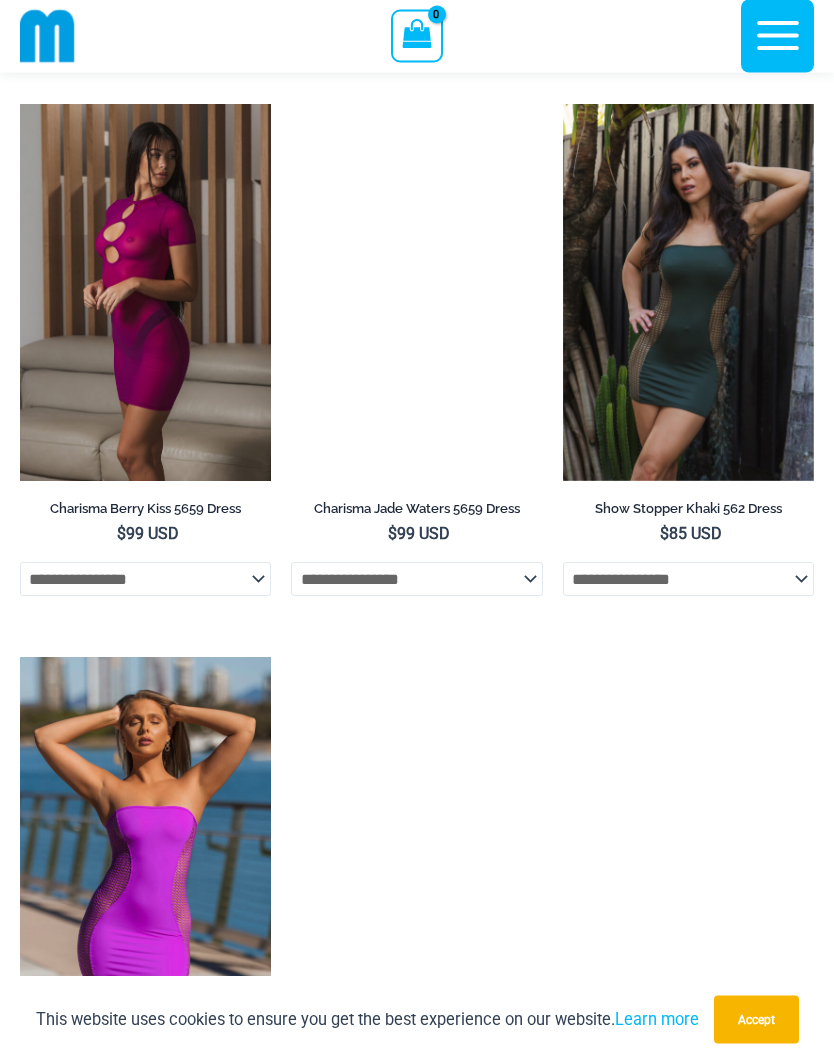 scroll, scrollTop: 1203, scrollLeft: 0, axis: vertical 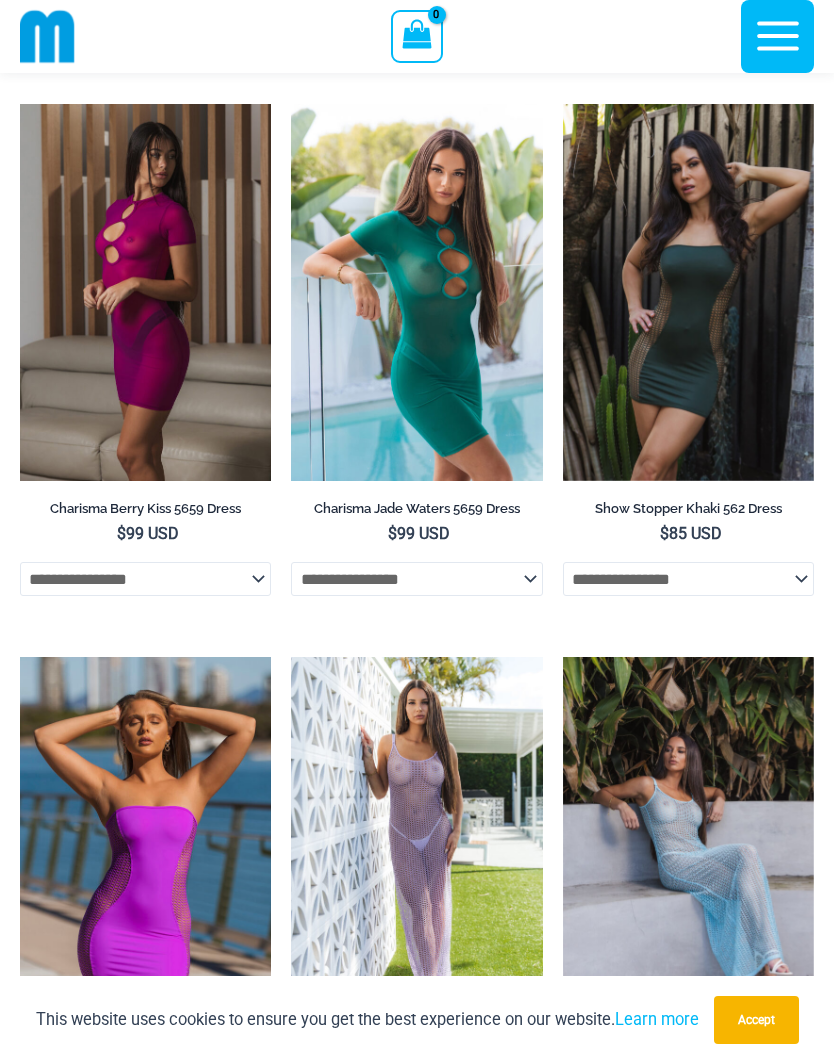 click at bounding box center (563, 104) 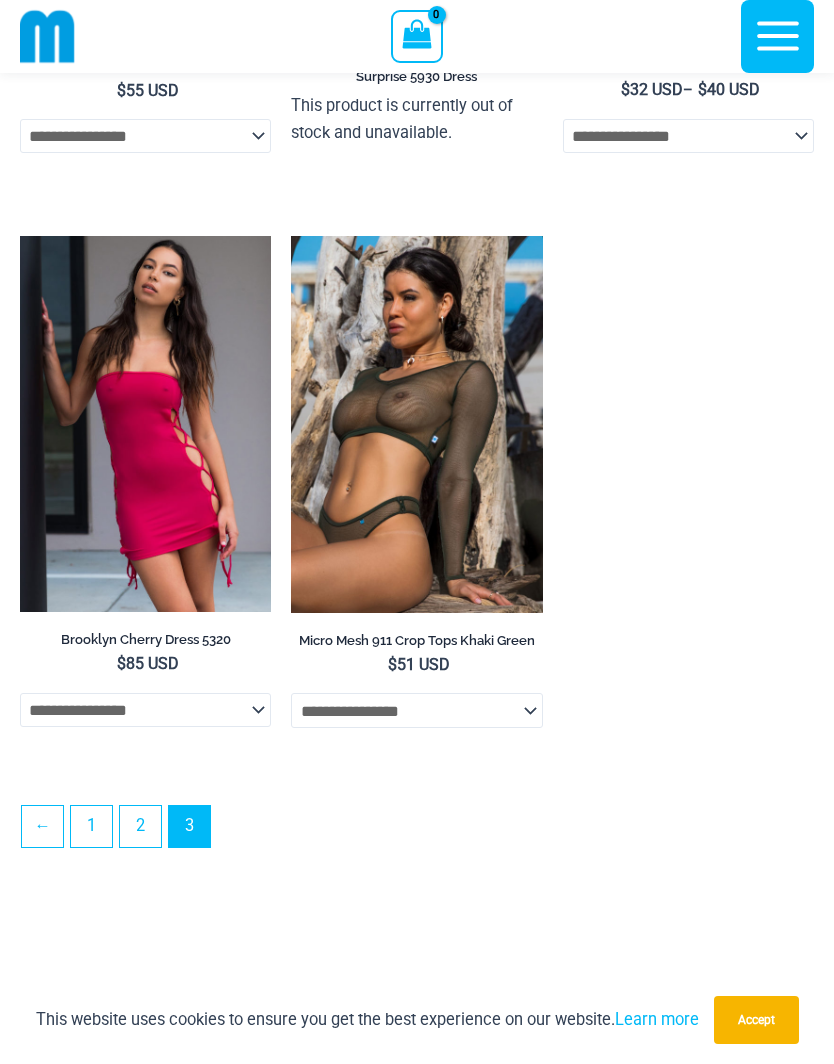 scroll, scrollTop: 4974, scrollLeft: 0, axis: vertical 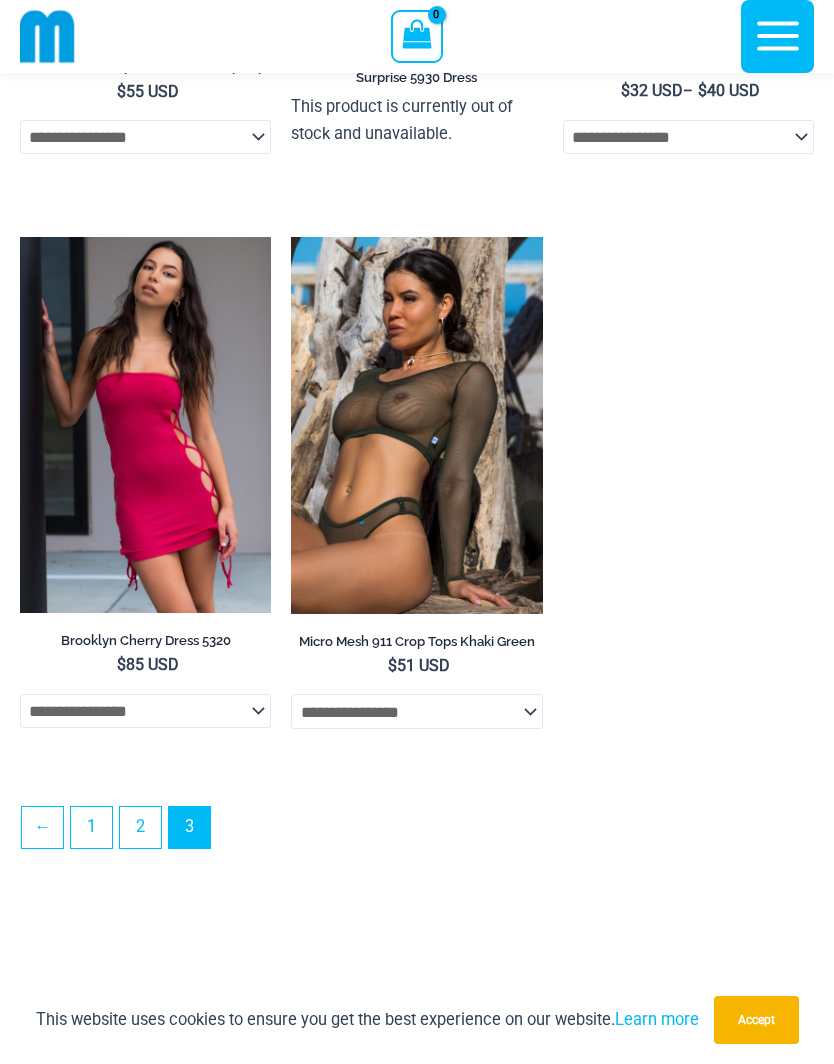click at bounding box center [20, 237] 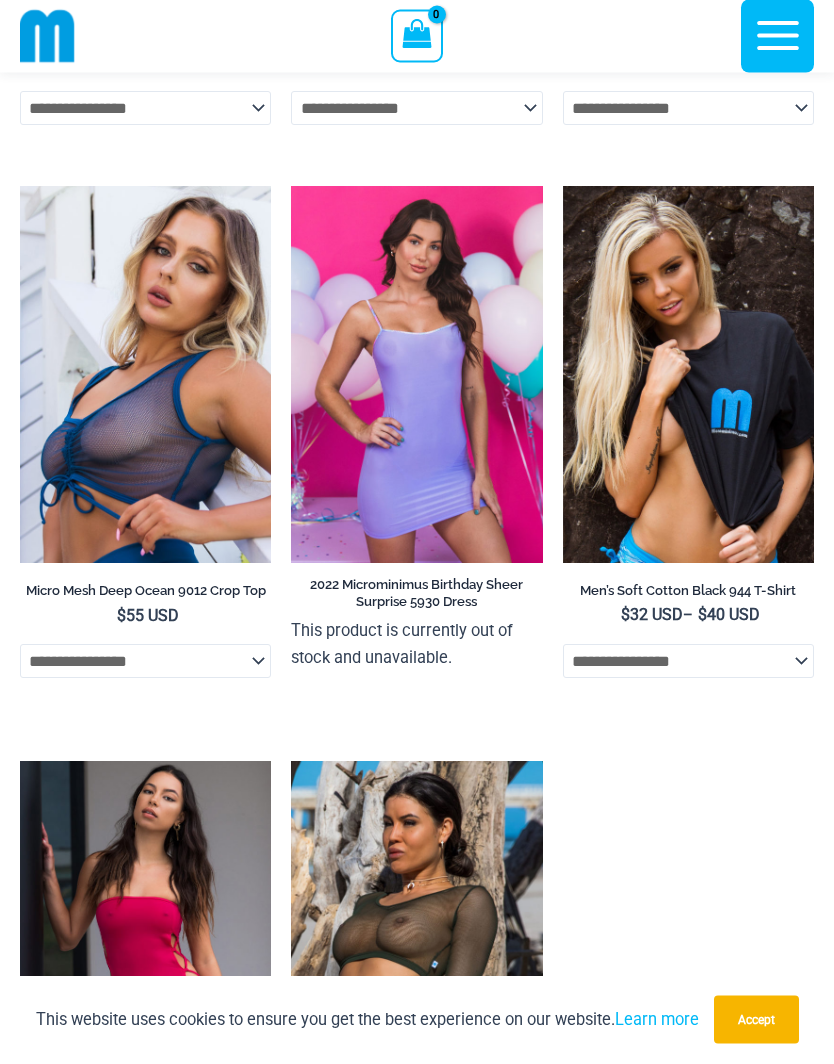 scroll, scrollTop: 4431, scrollLeft: 0, axis: vertical 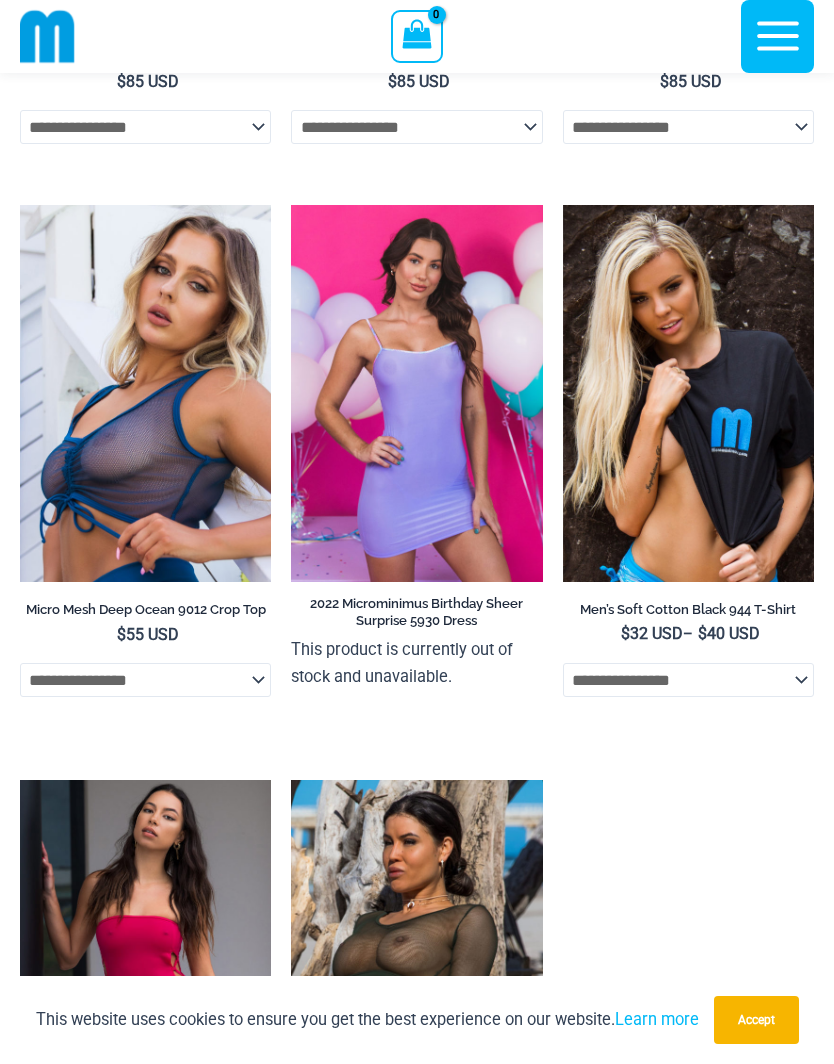 click at bounding box center [291, 205] 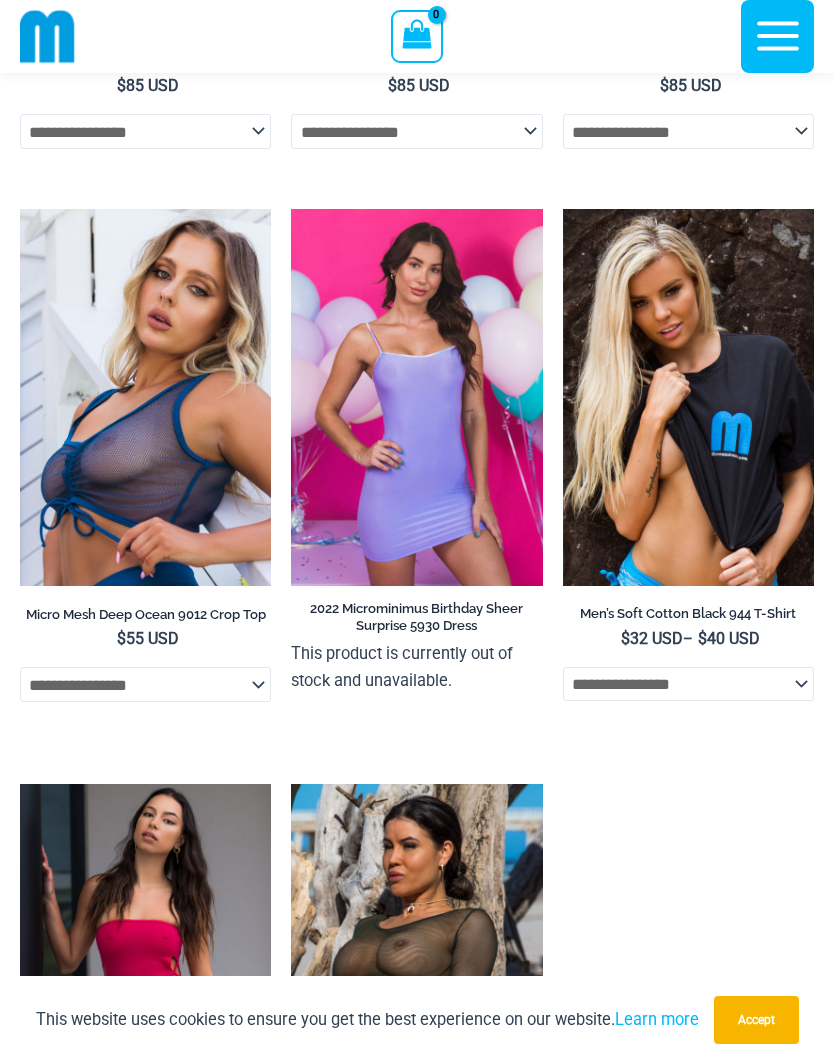 scroll, scrollTop: 3964, scrollLeft: 0, axis: vertical 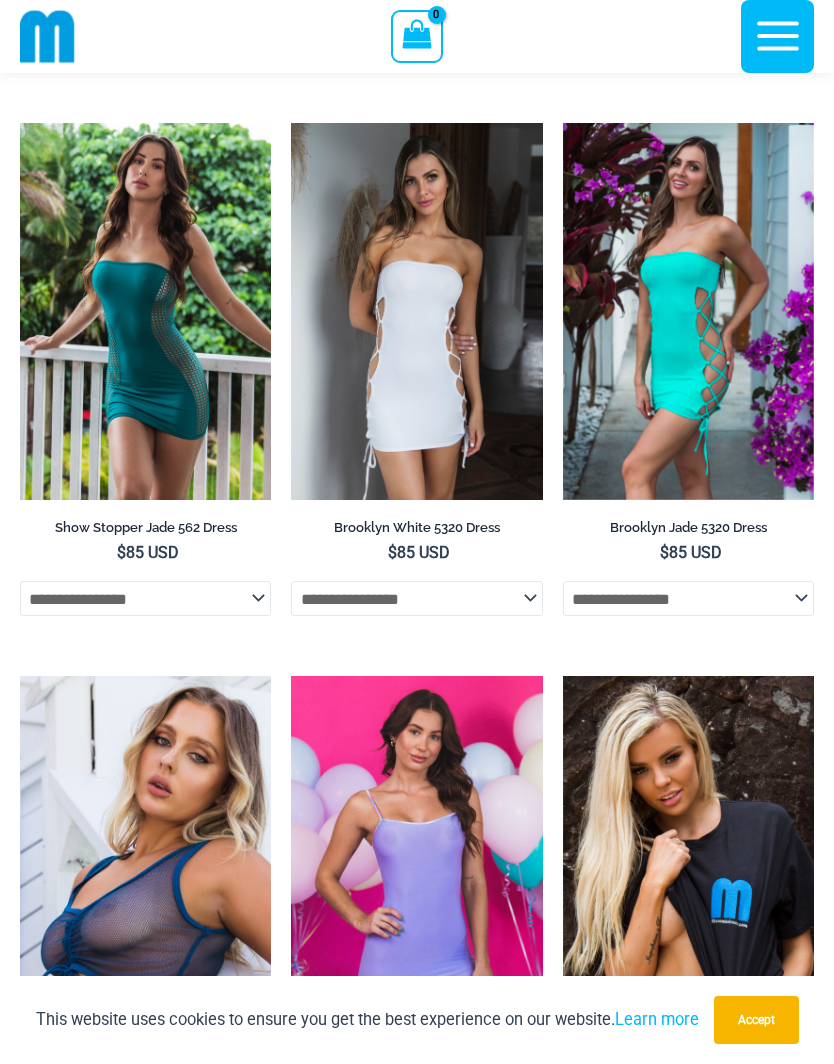 click at bounding box center [291, 123] 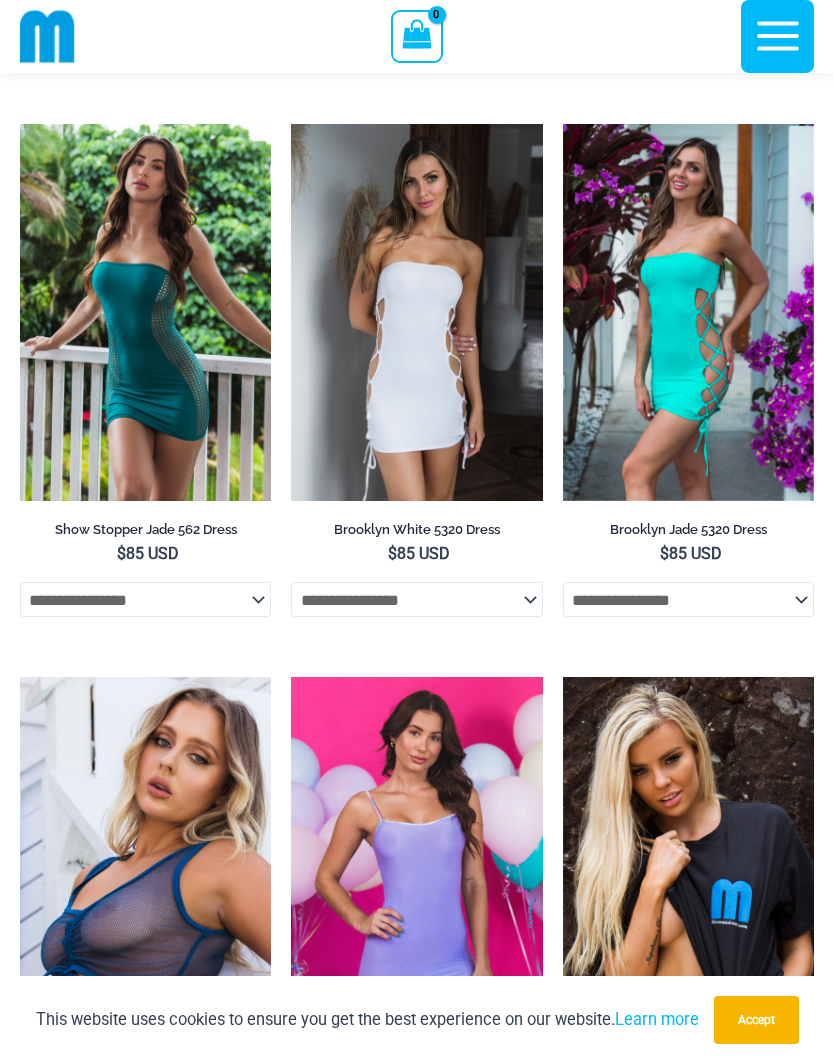 click at bounding box center (563, 124) 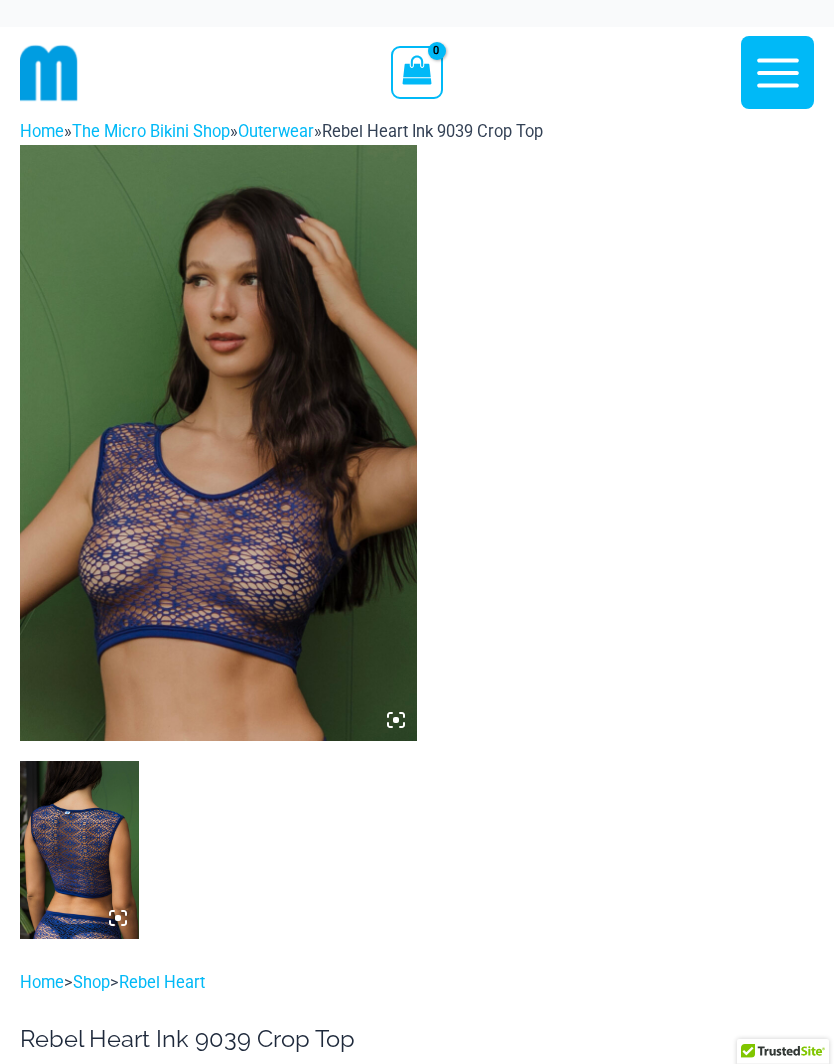 scroll, scrollTop: 0, scrollLeft: 0, axis: both 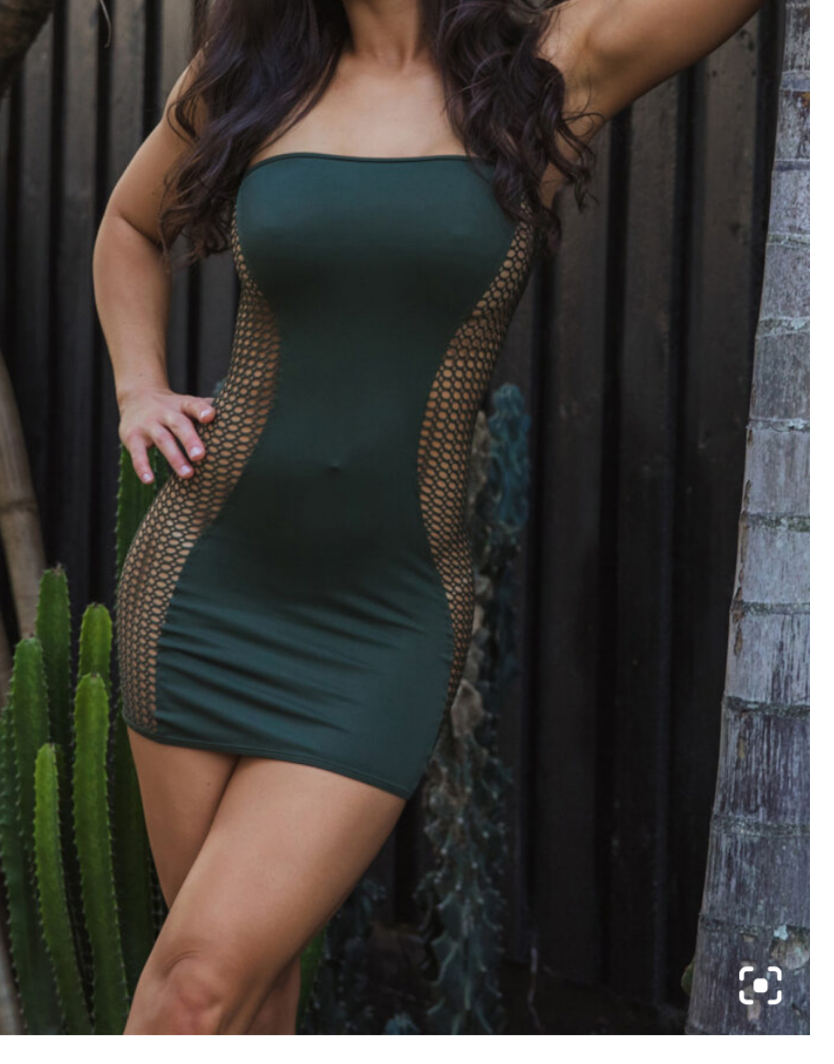 click at bounding box center [218, 425] 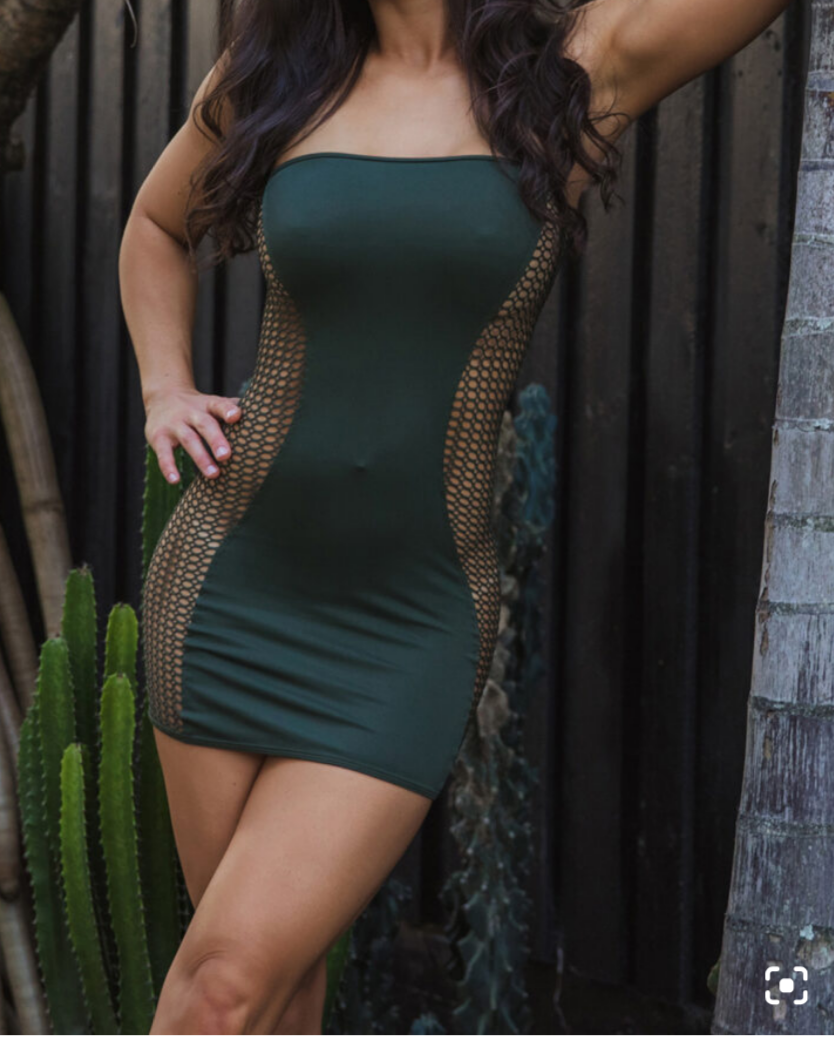 click at bounding box center (218, 425) 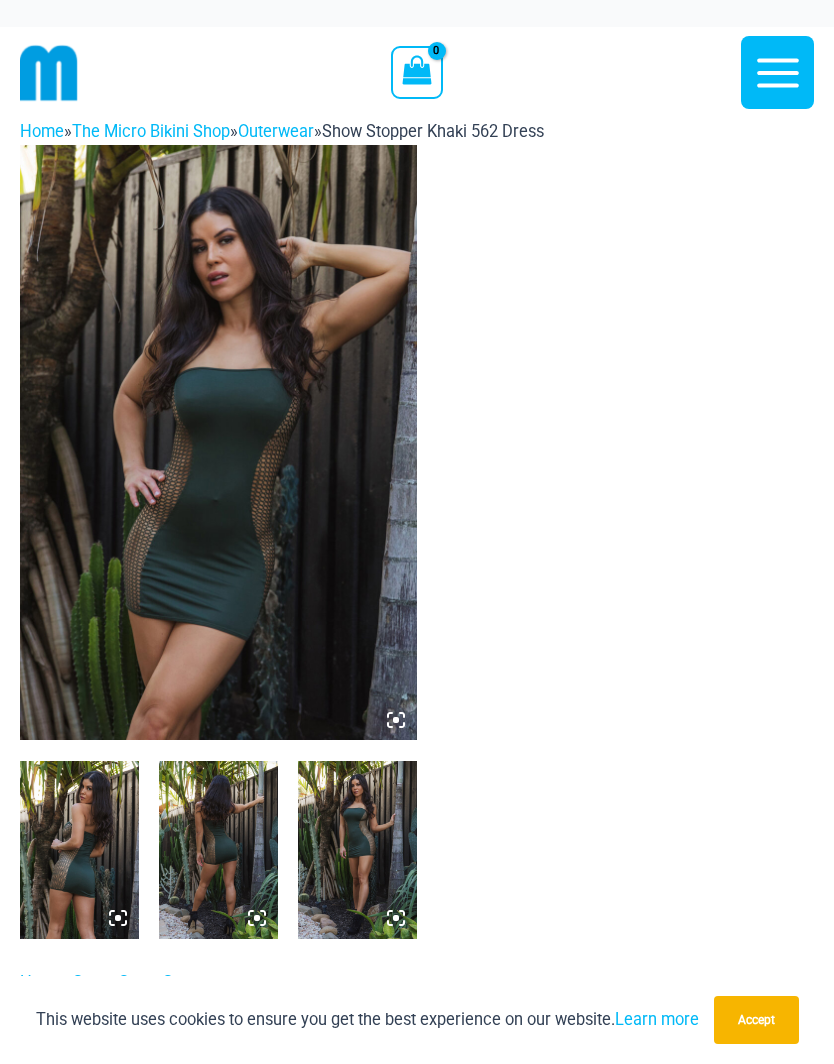 click at bounding box center (218, 443) 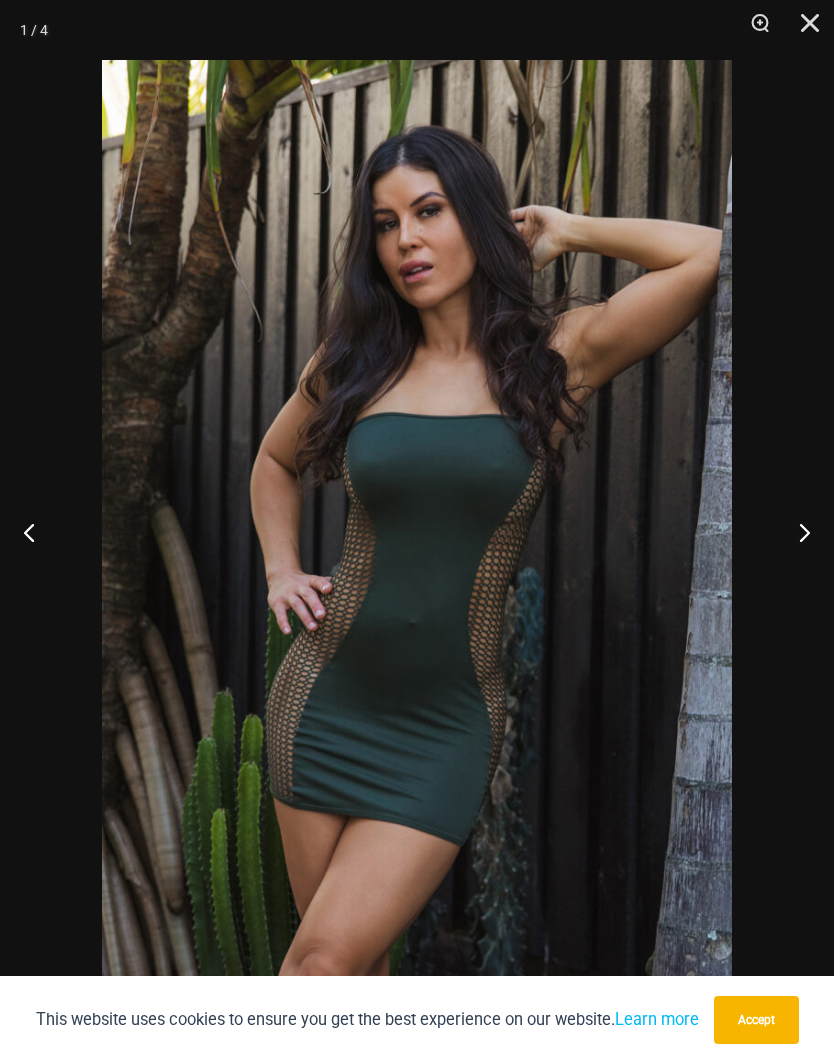 click at bounding box center (796, 532) 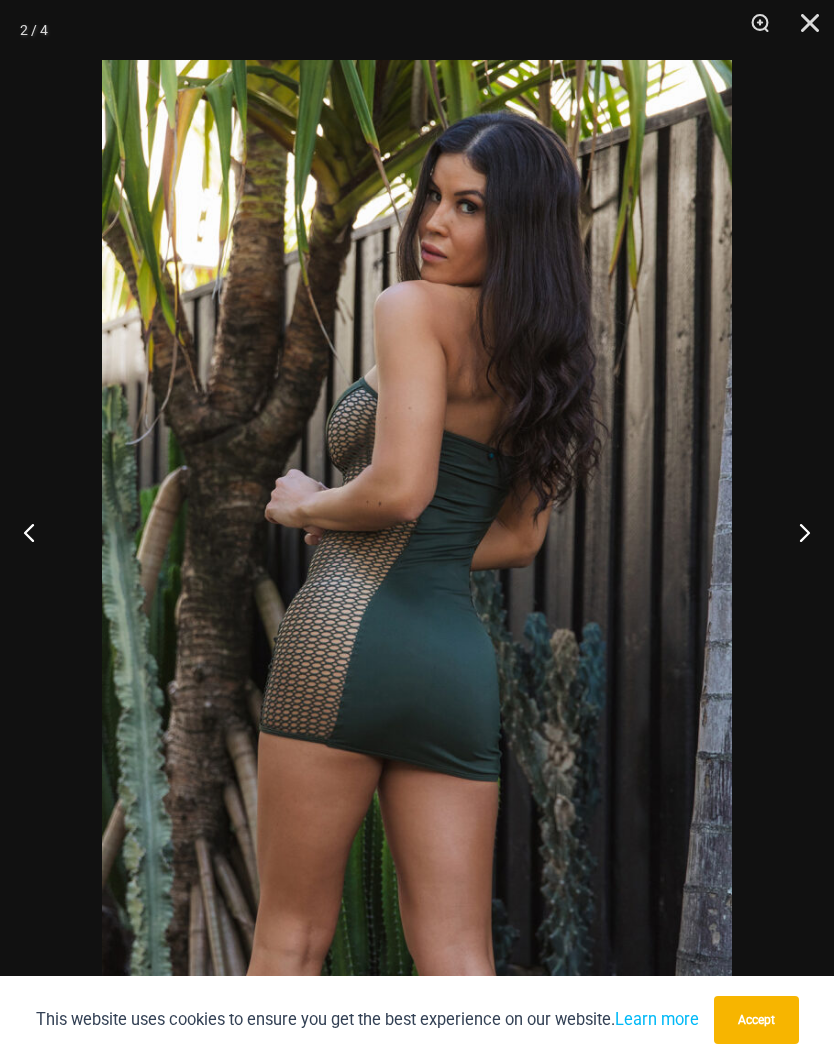 click at bounding box center [796, 532] 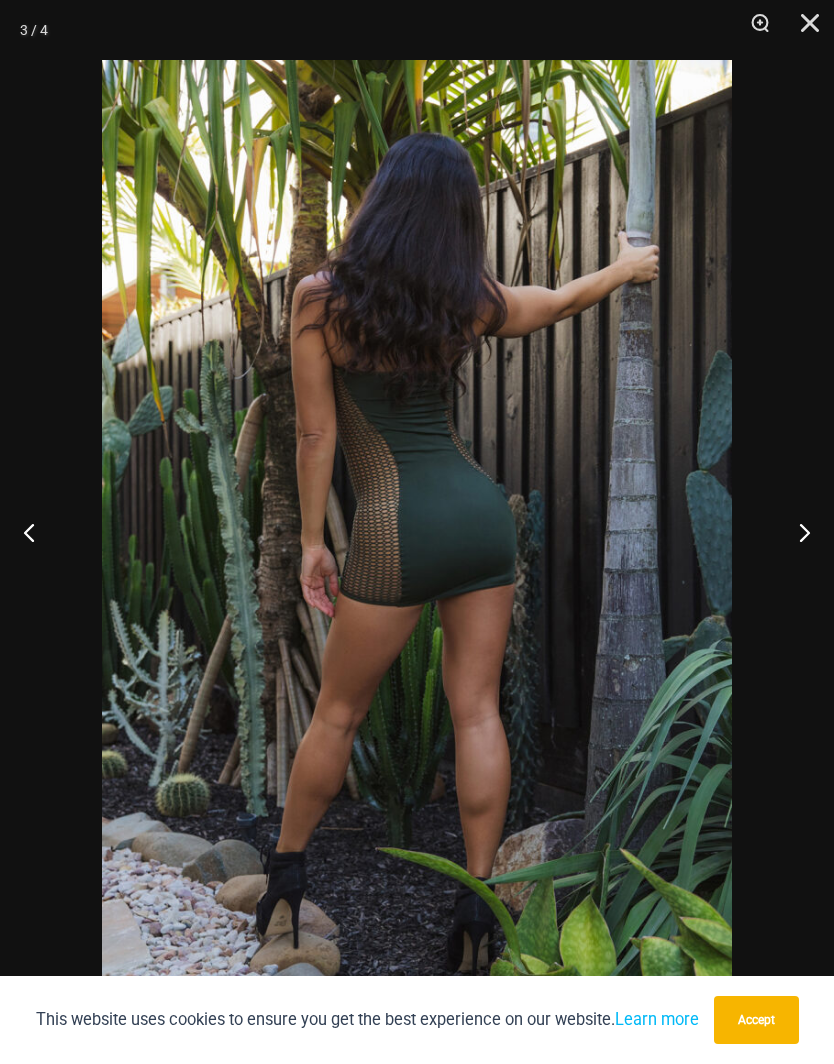 click at bounding box center [796, 532] 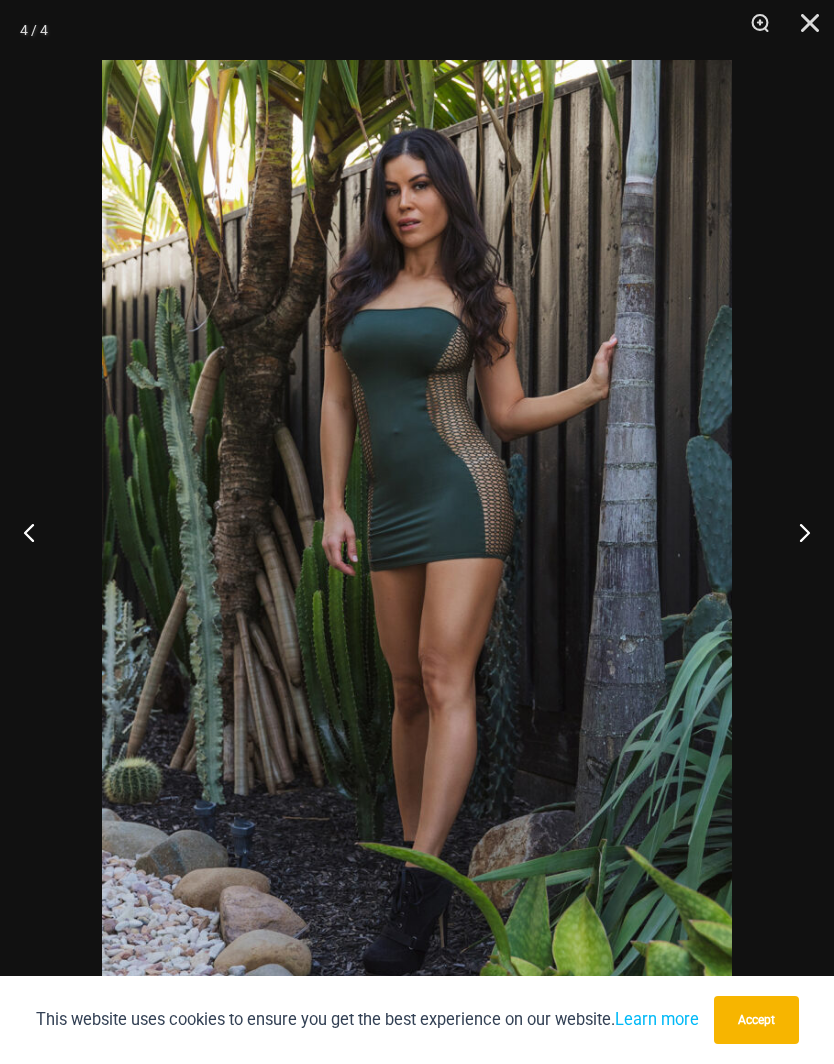 click at bounding box center (796, 532) 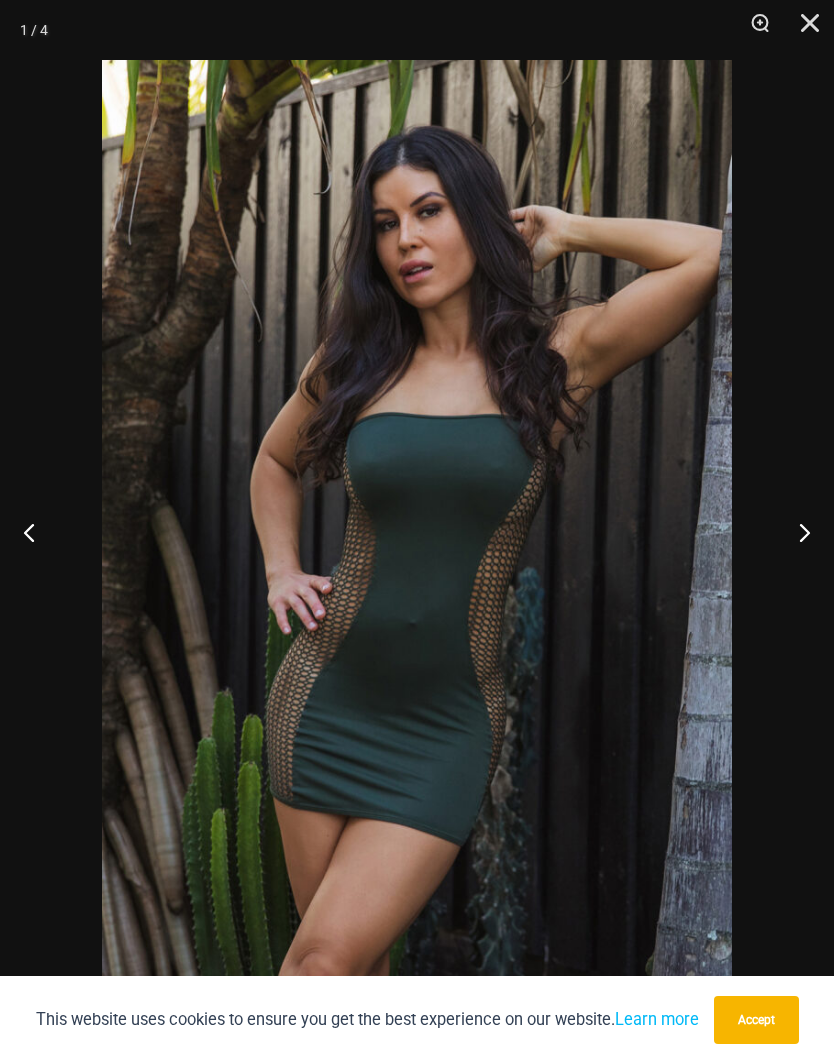 click at bounding box center [803, 30] 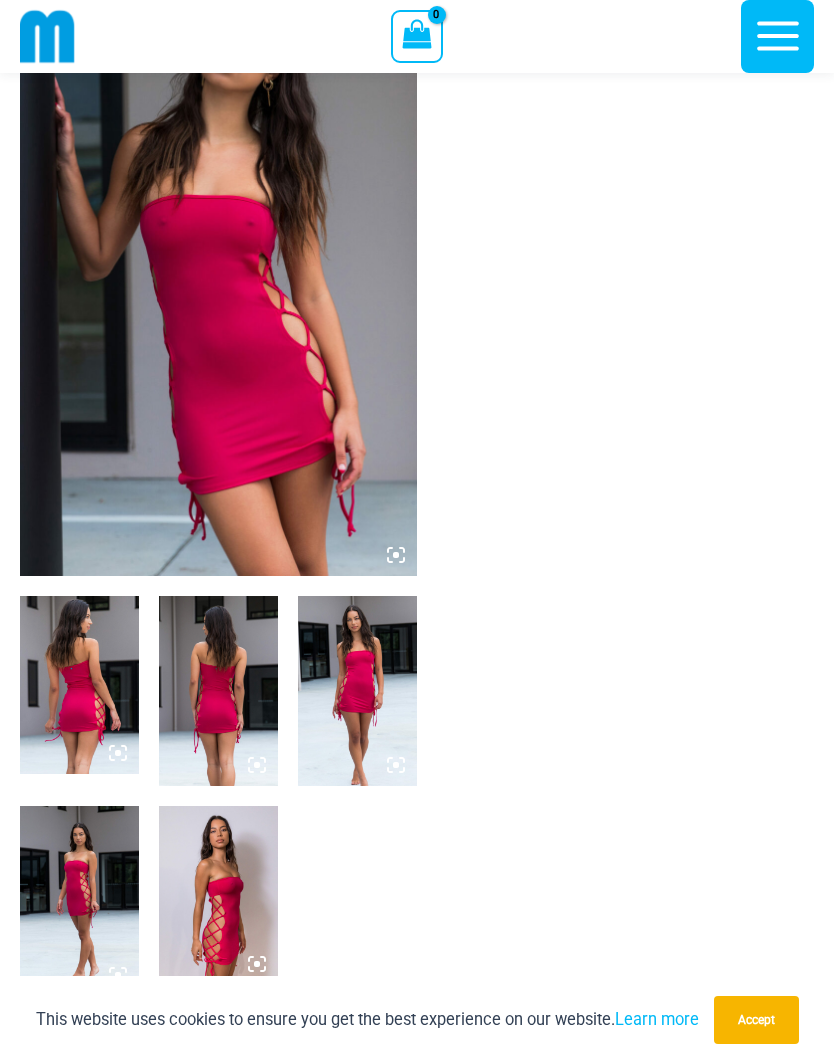 scroll, scrollTop: 0, scrollLeft: 0, axis: both 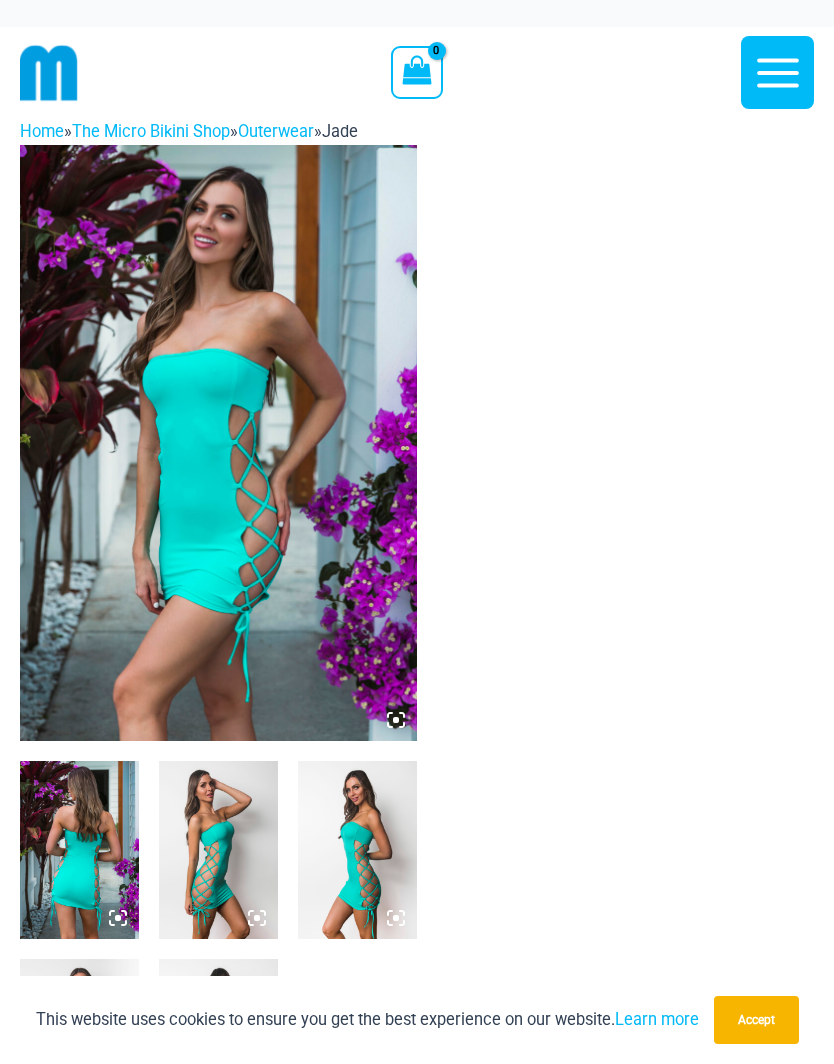 click 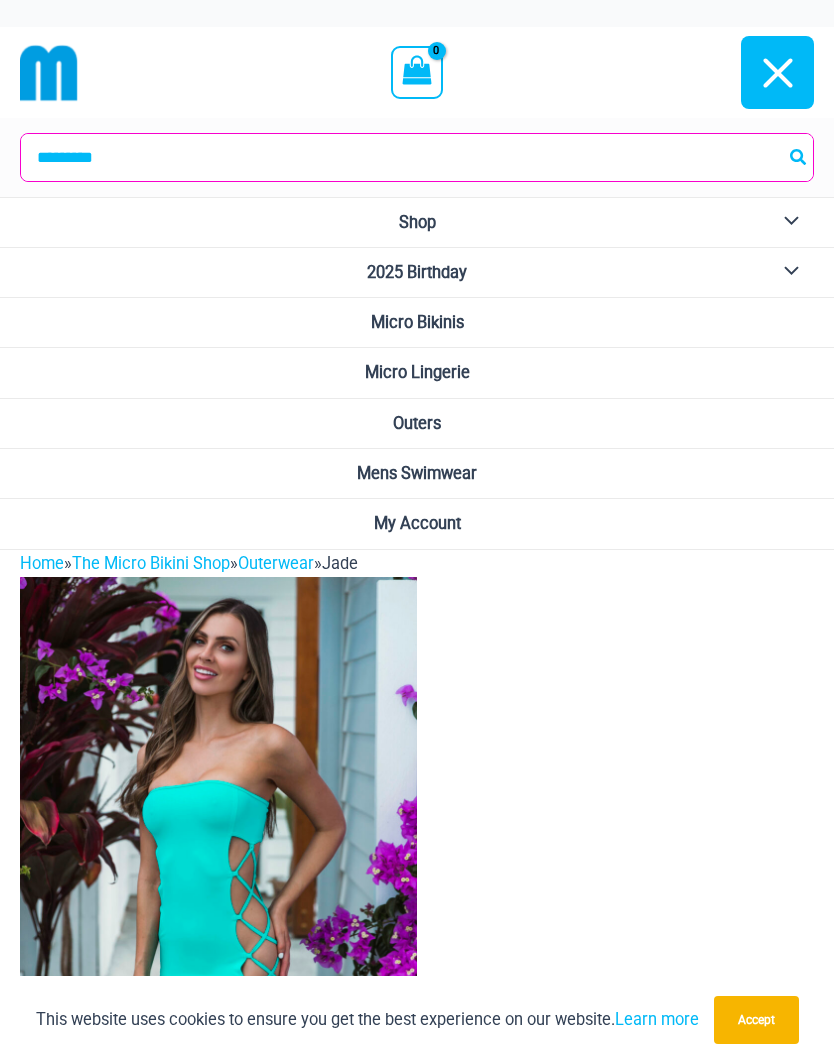 click on "Mens Swimwear" at bounding box center [417, 473] 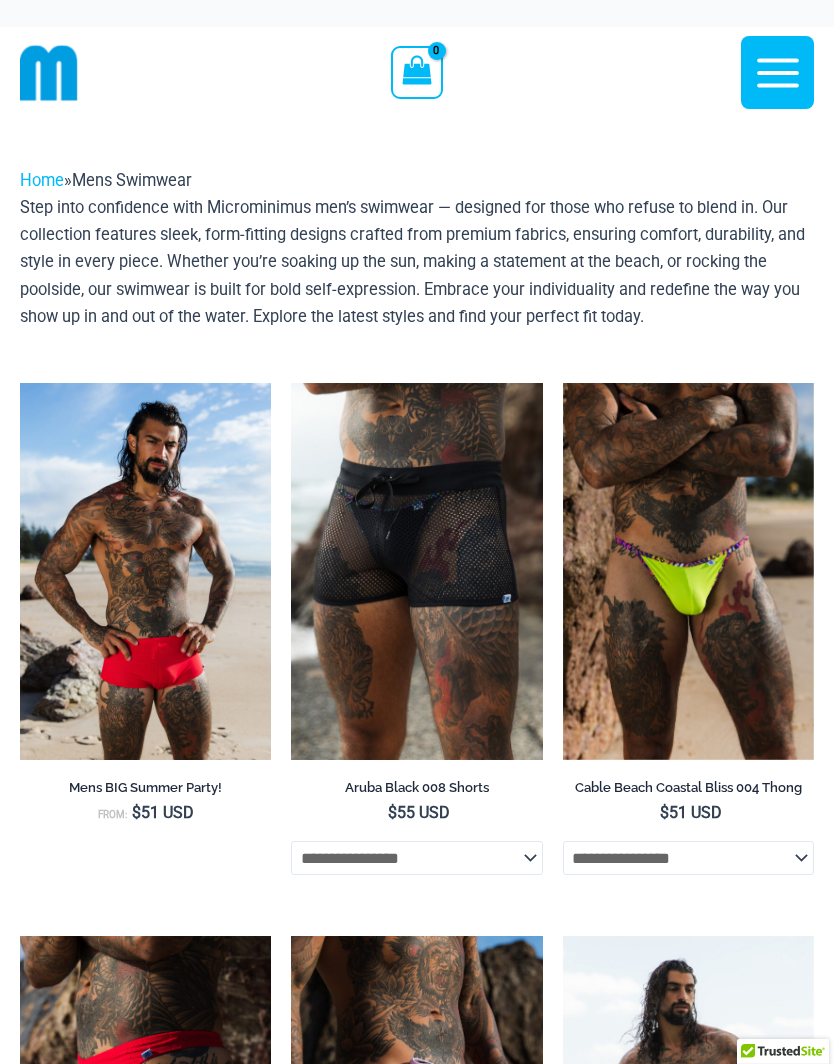 scroll, scrollTop: 0, scrollLeft: 0, axis: both 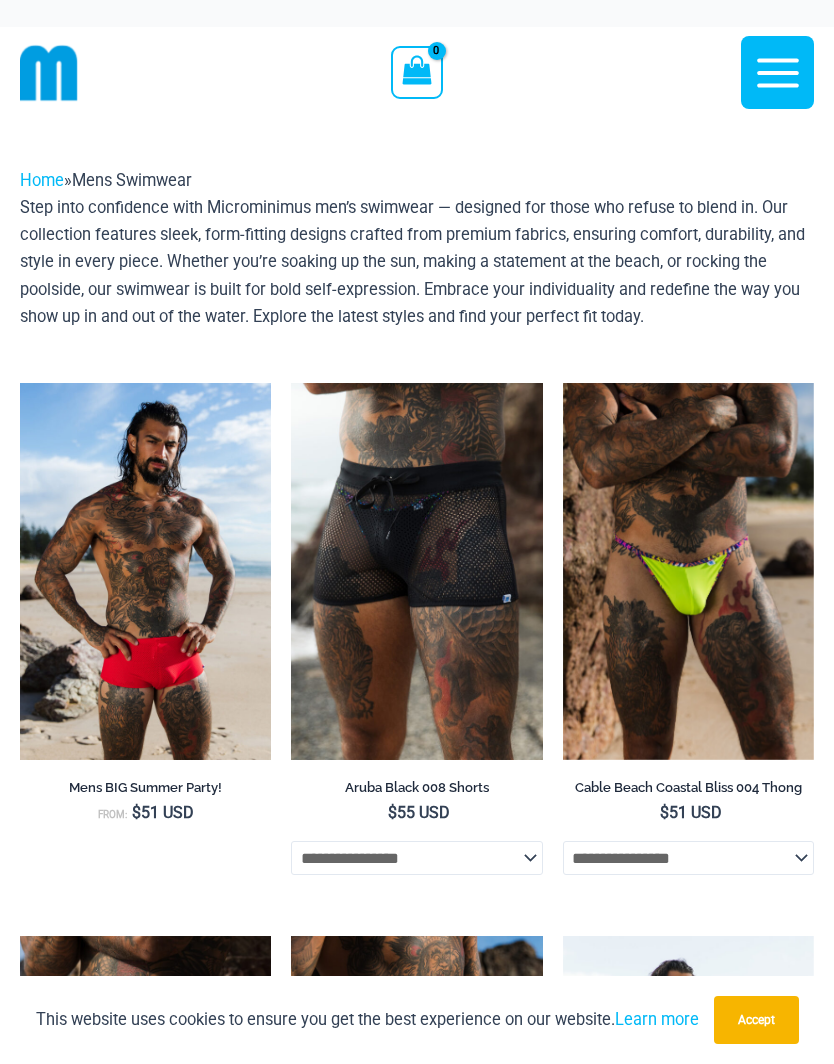 click at bounding box center (291, 383) 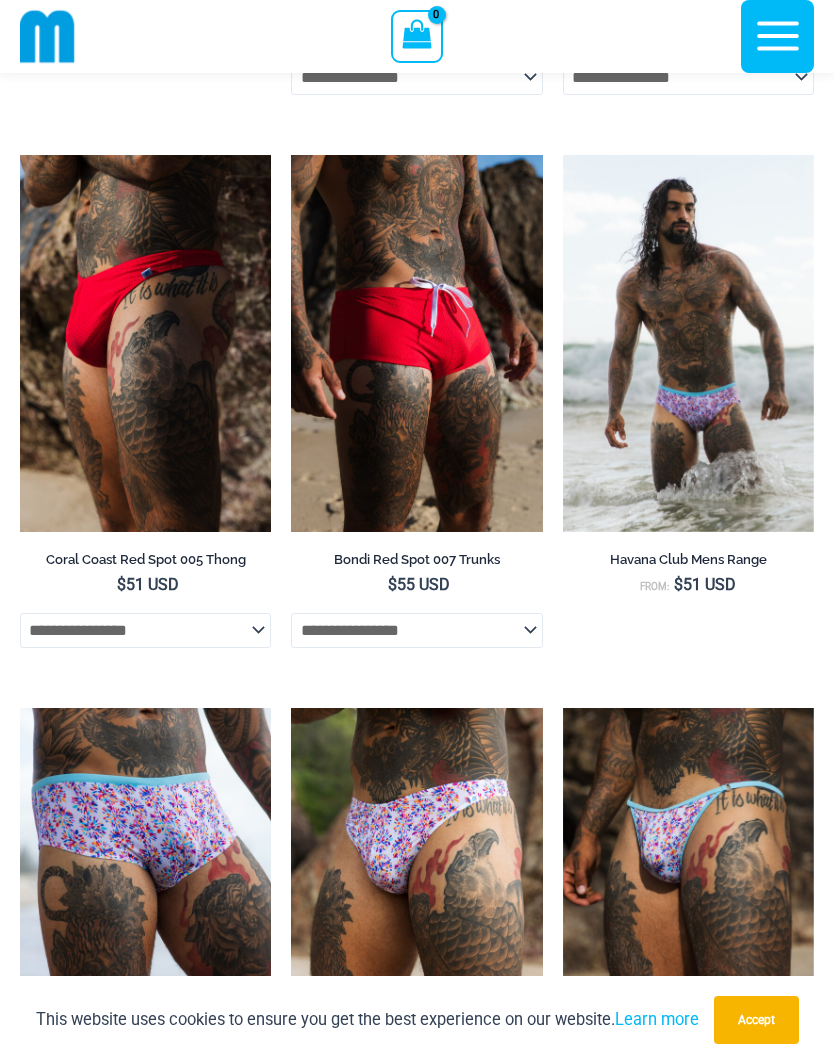 scroll, scrollTop: 762, scrollLeft: 0, axis: vertical 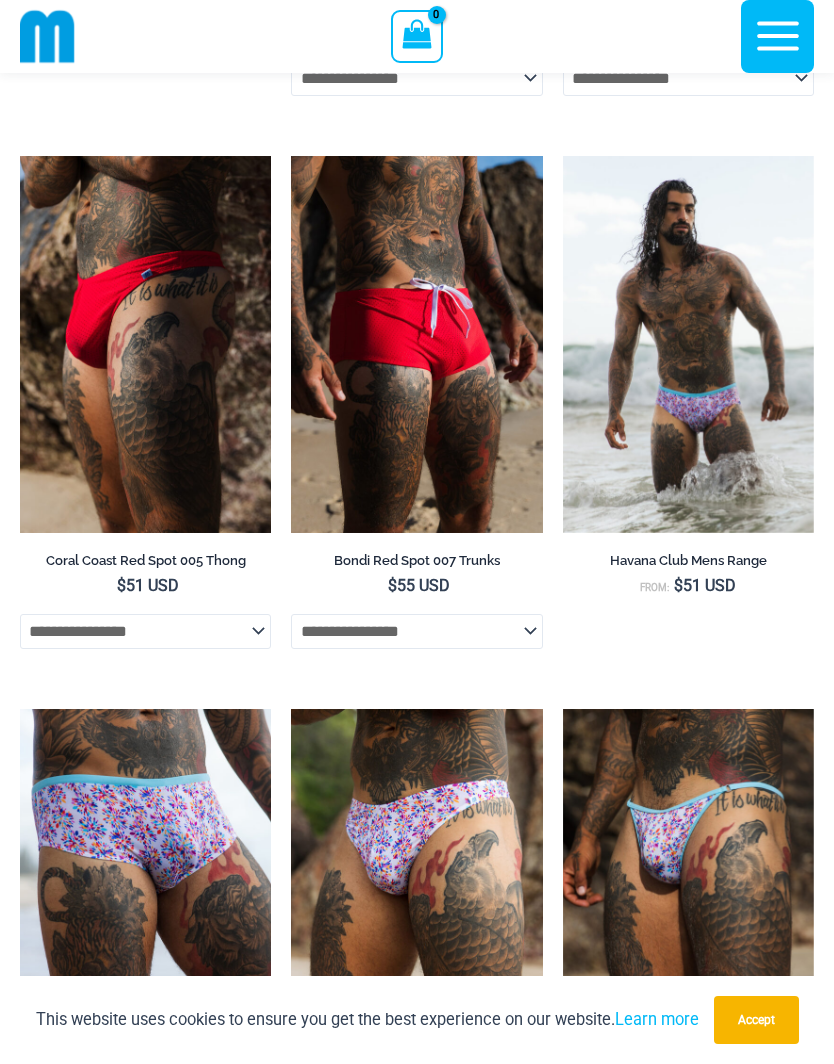 click at bounding box center (291, 156) 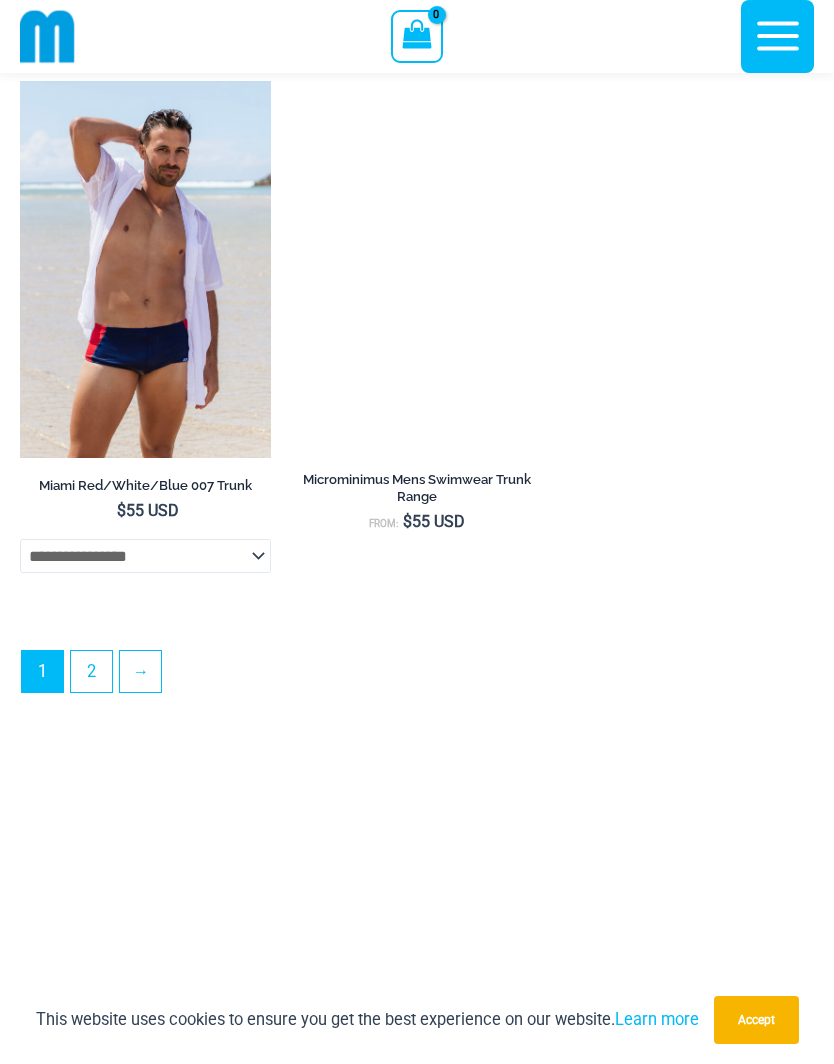 scroll, scrollTop: 5855, scrollLeft: 0, axis: vertical 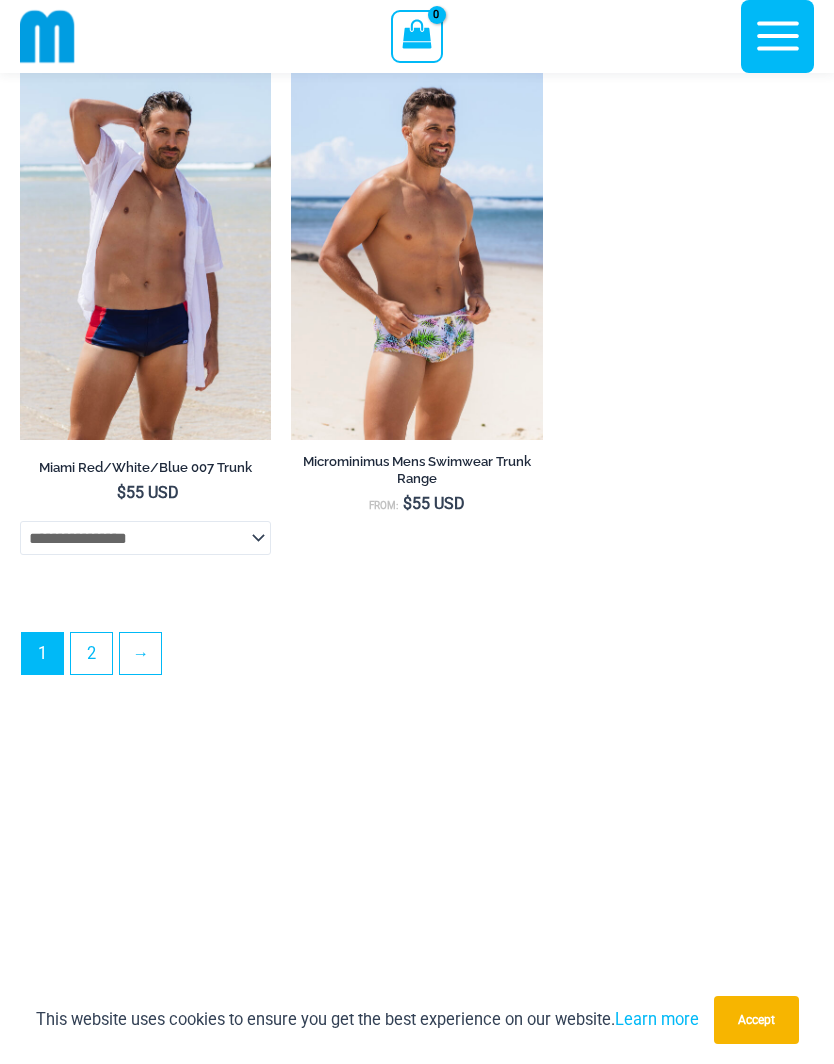click on "→" at bounding box center (140, 653) 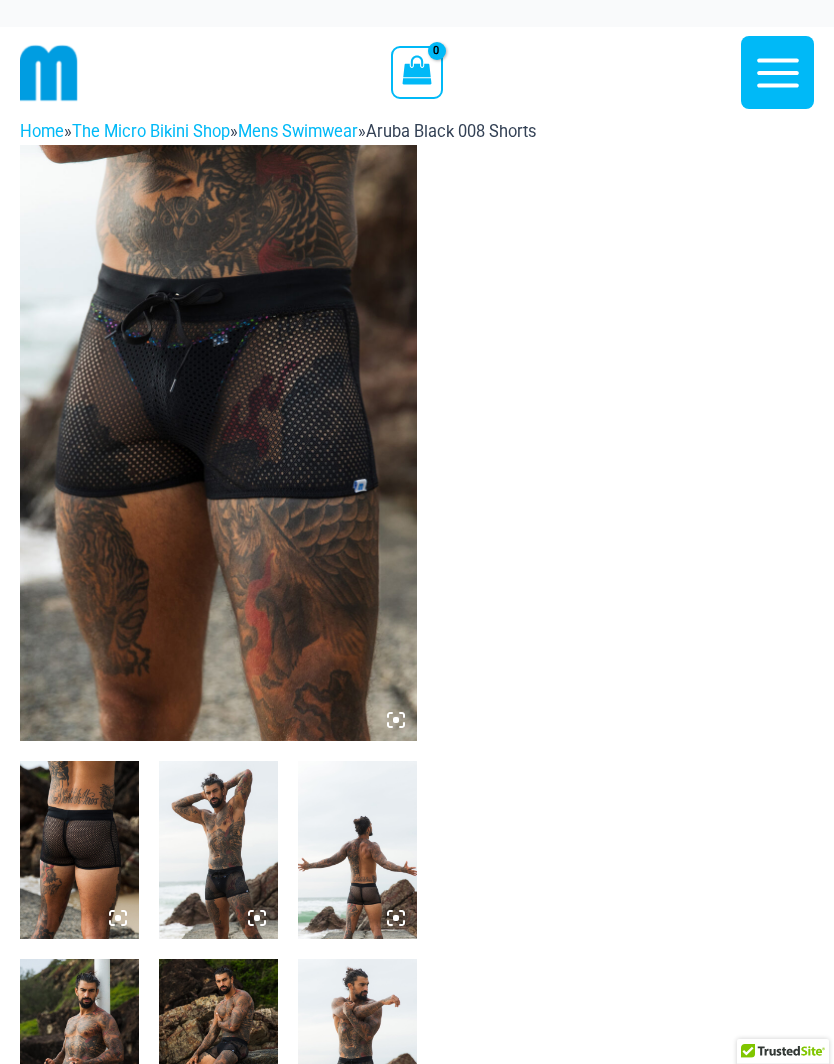 scroll, scrollTop: 0, scrollLeft: 0, axis: both 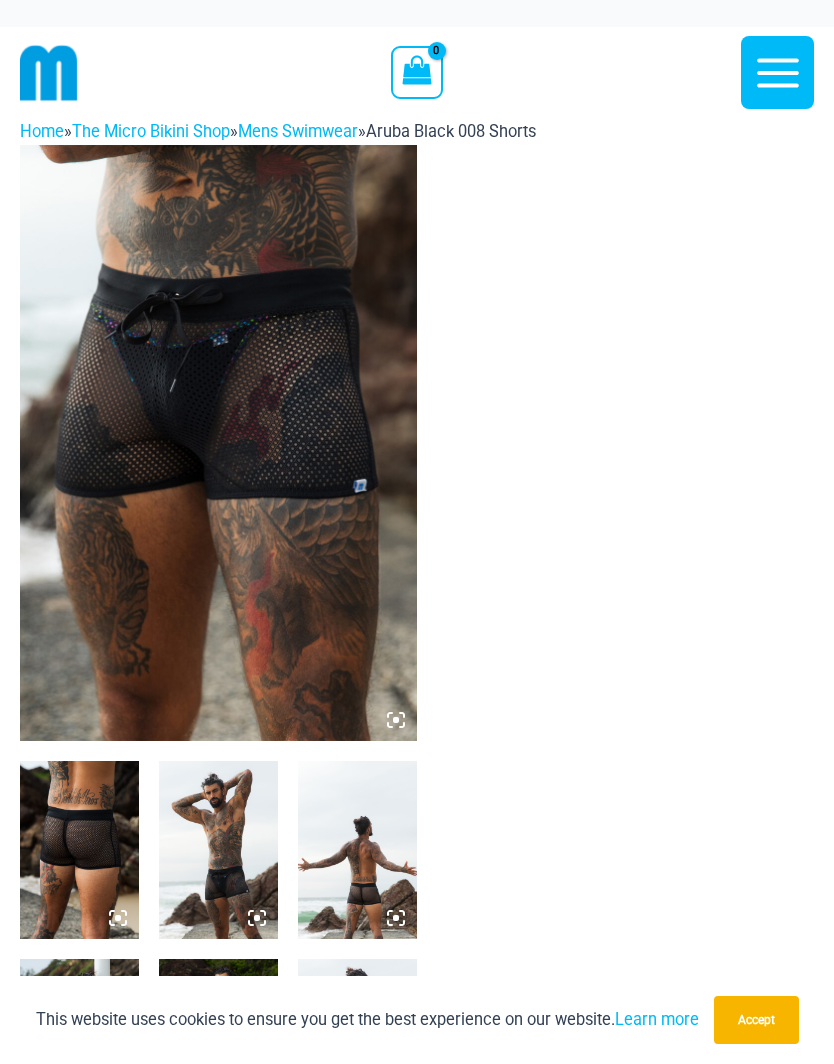 click 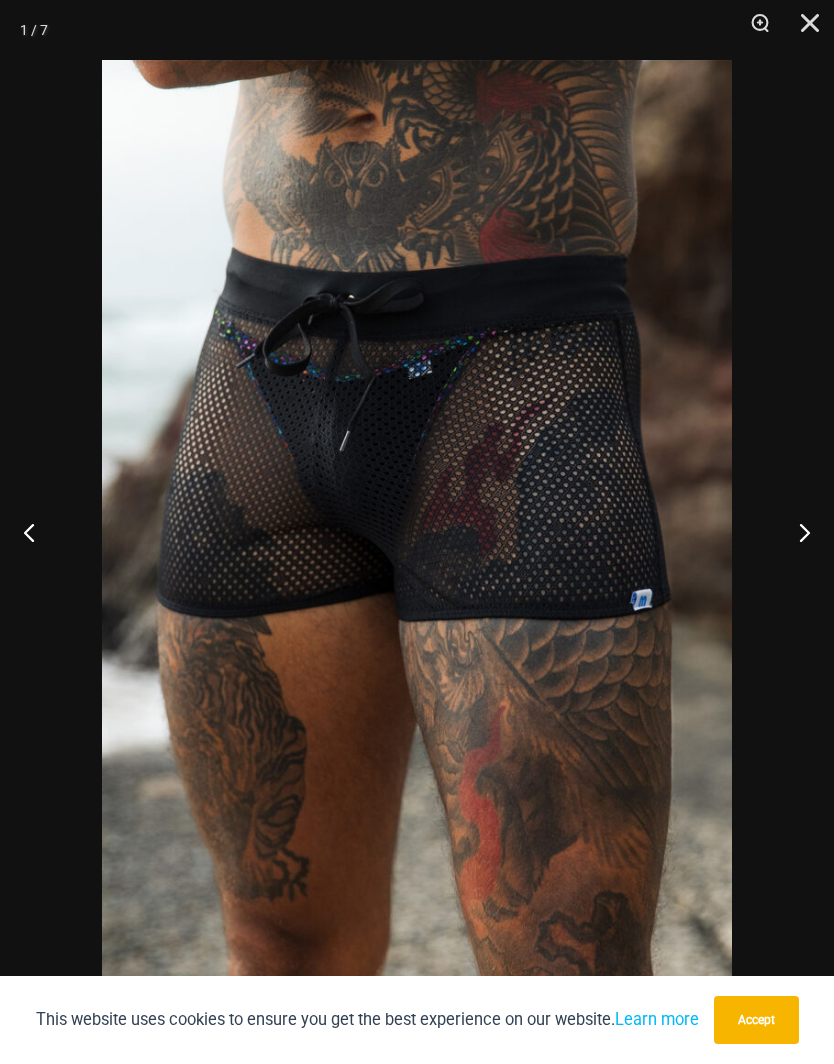 click at bounding box center (796, 532) 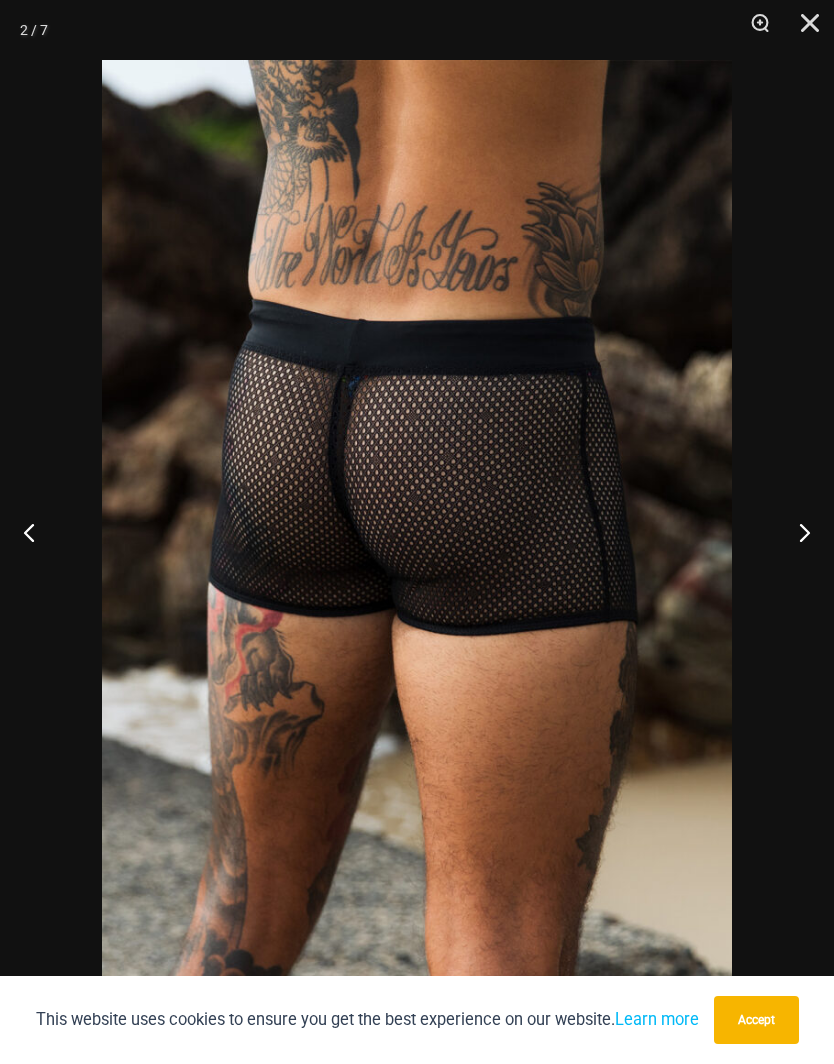 click at bounding box center [796, 532] 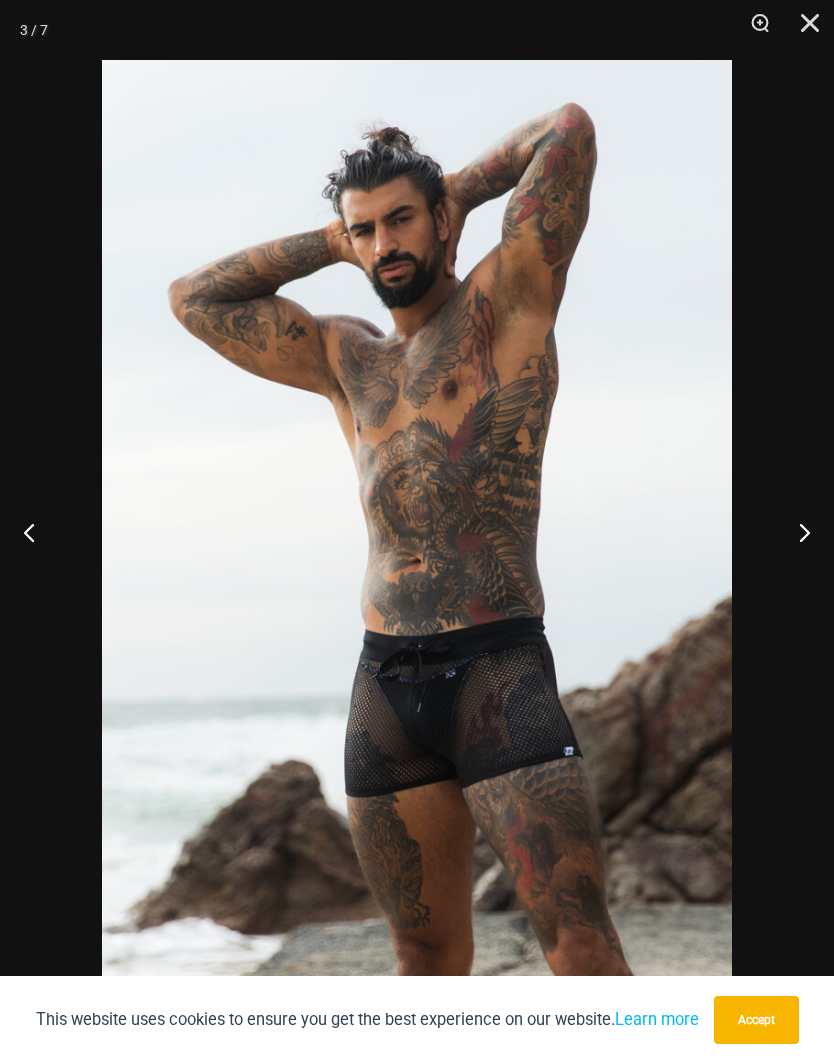 click at bounding box center [796, 532] 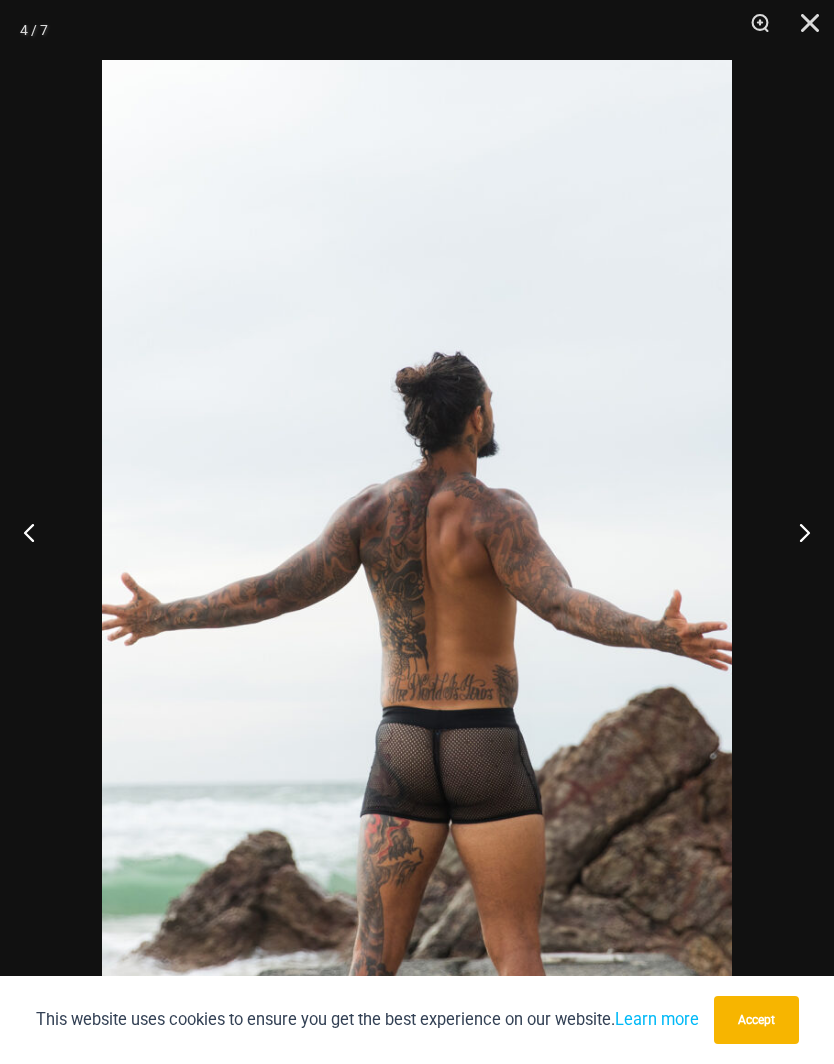 click at bounding box center (796, 532) 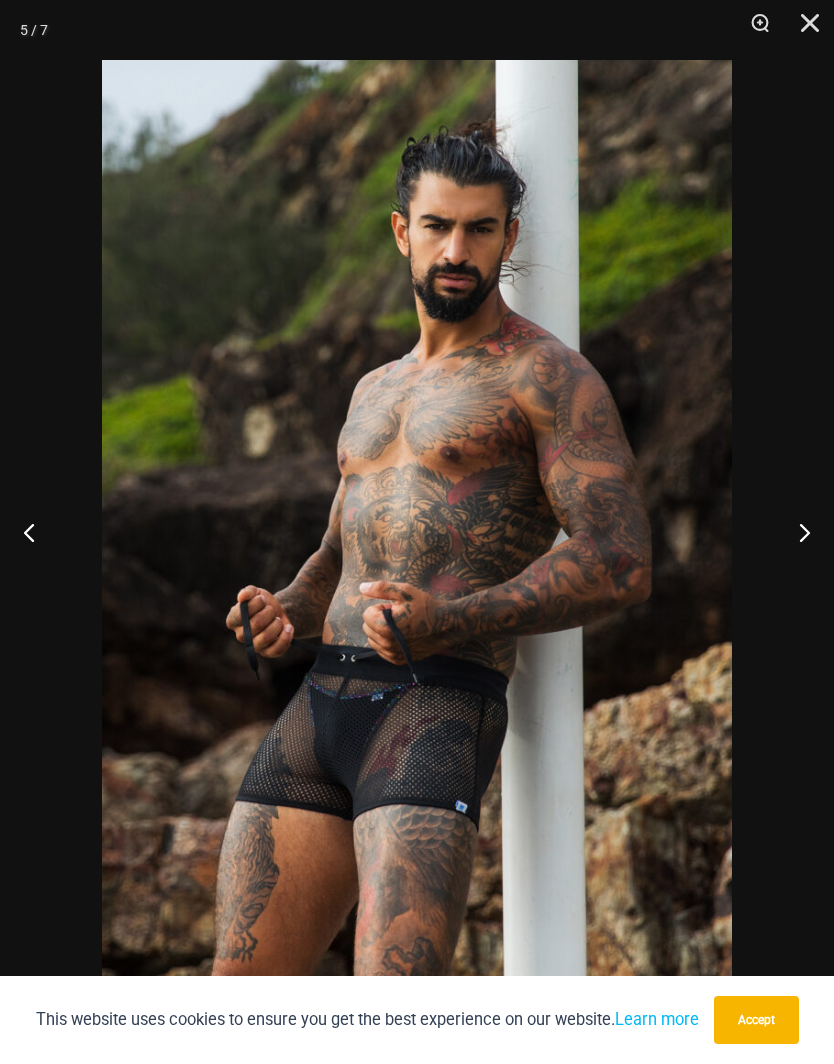 click at bounding box center [796, 532] 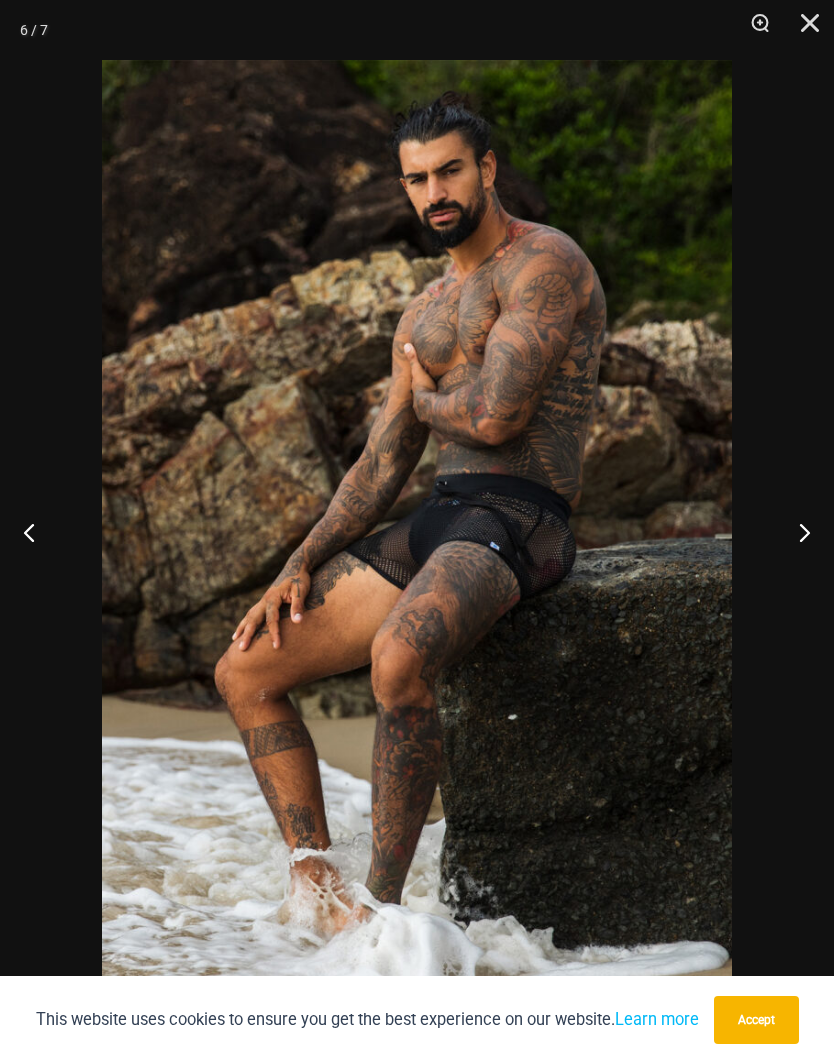 click at bounding box center [796, 532] 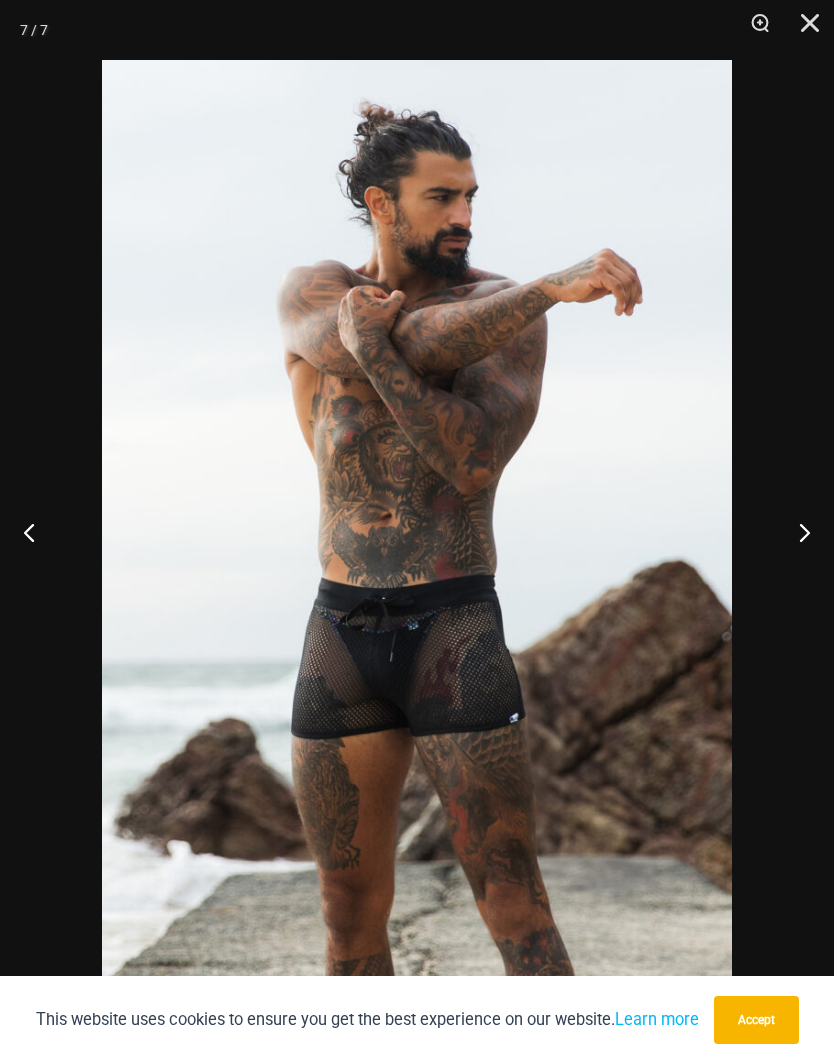 click at bounding box center [796, 532] 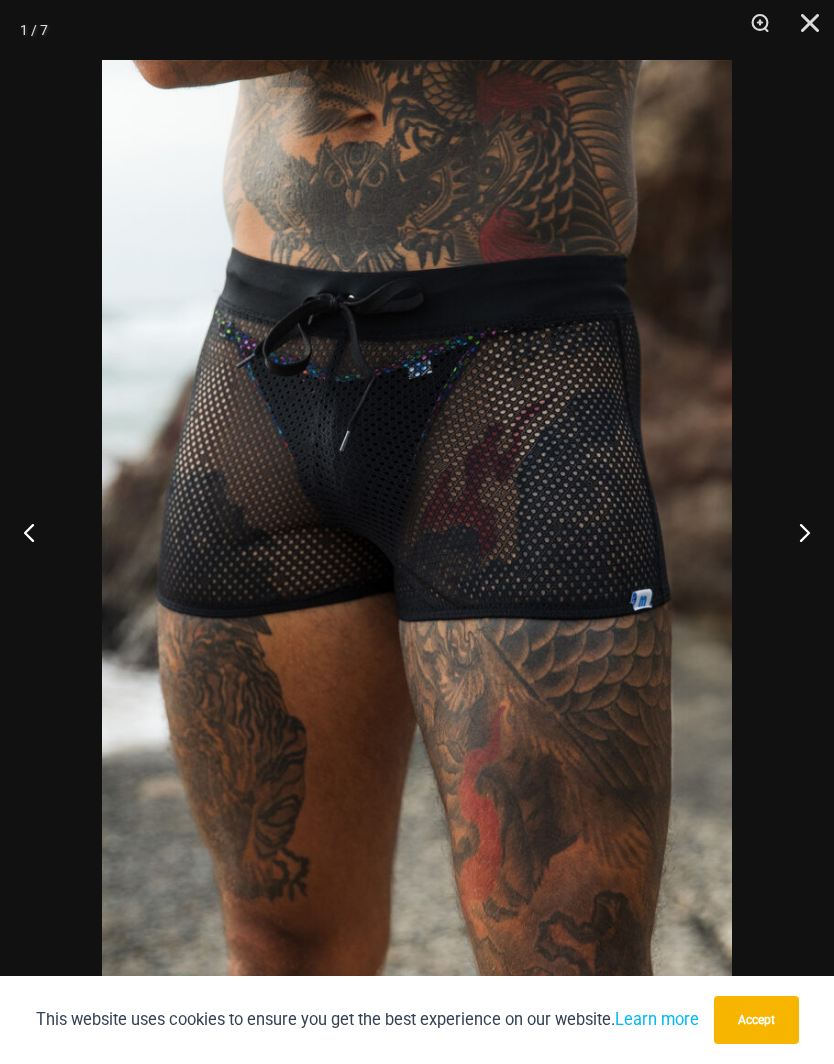 click at bounding box center (796, 532) 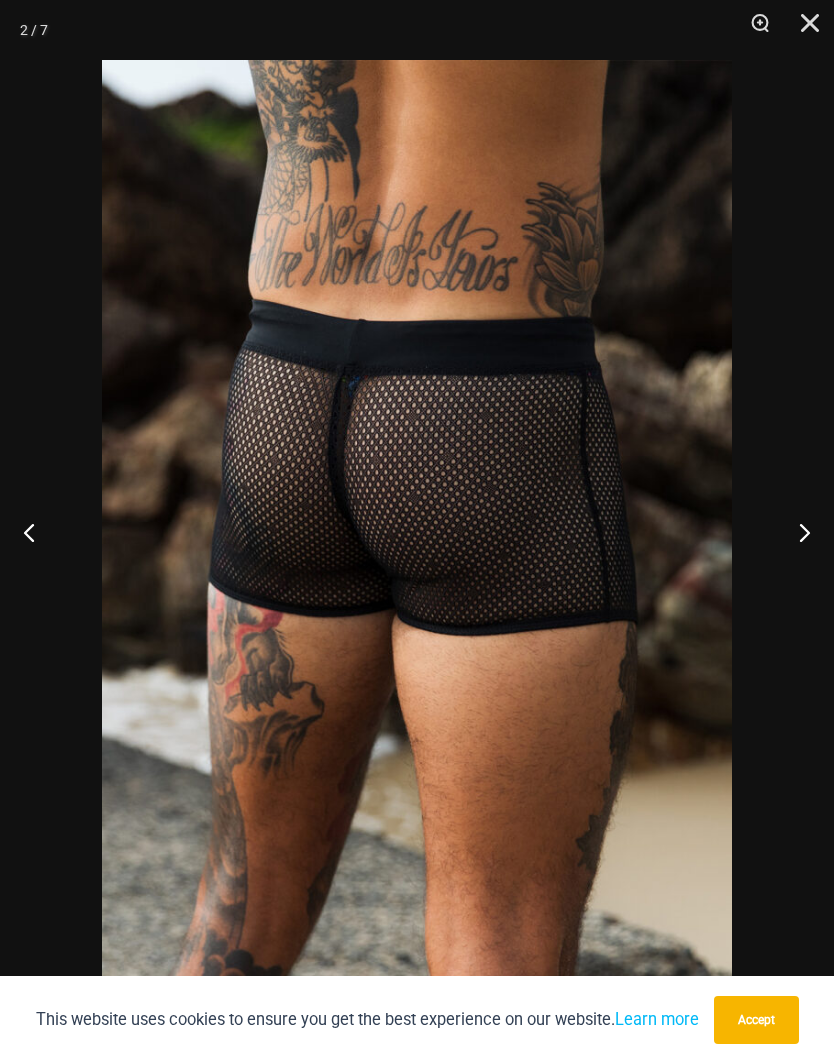click at bounding box center [803, 30] 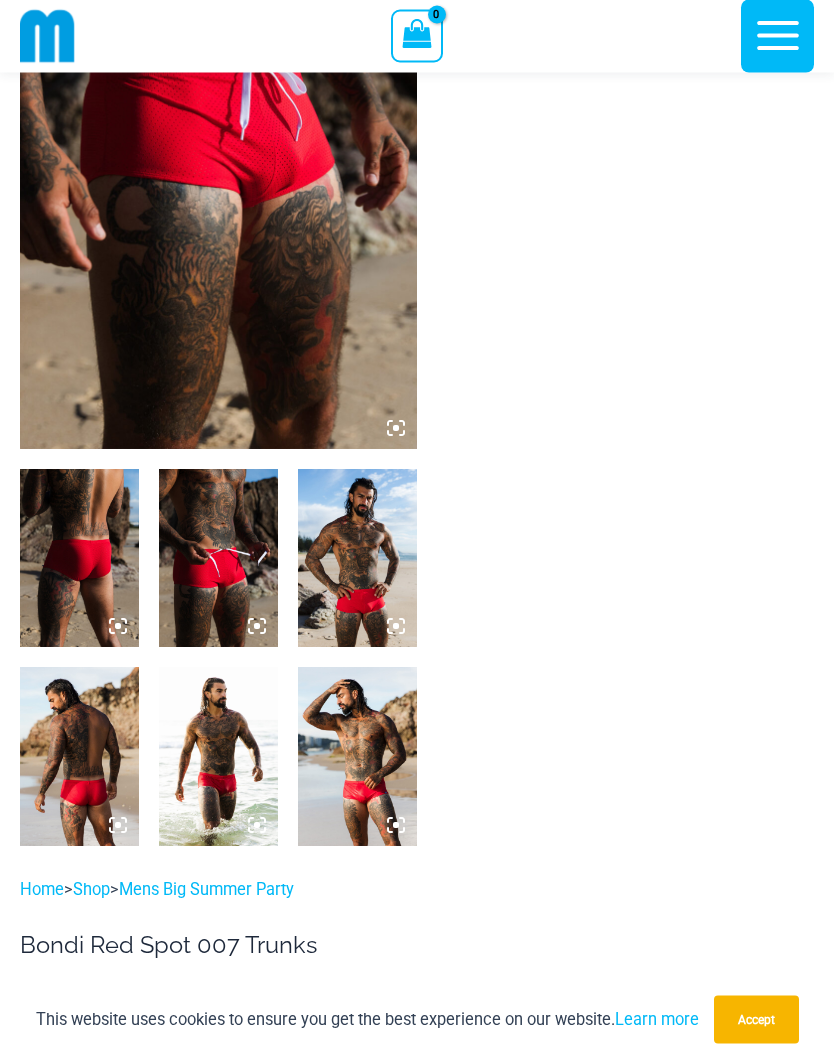 scroll, scrollTop: 192, scrollLeft: 0, axis: vertical 